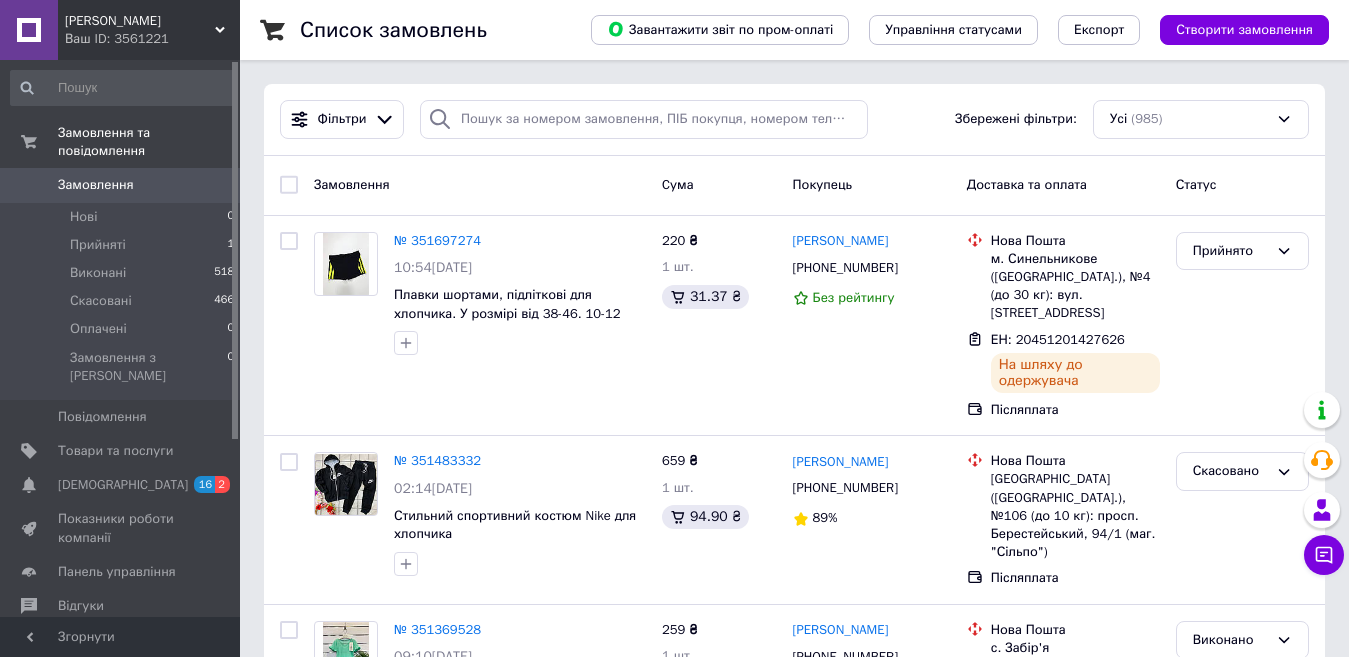 scroll, scrollTop: 0, scrollLeft: 0, axis: both 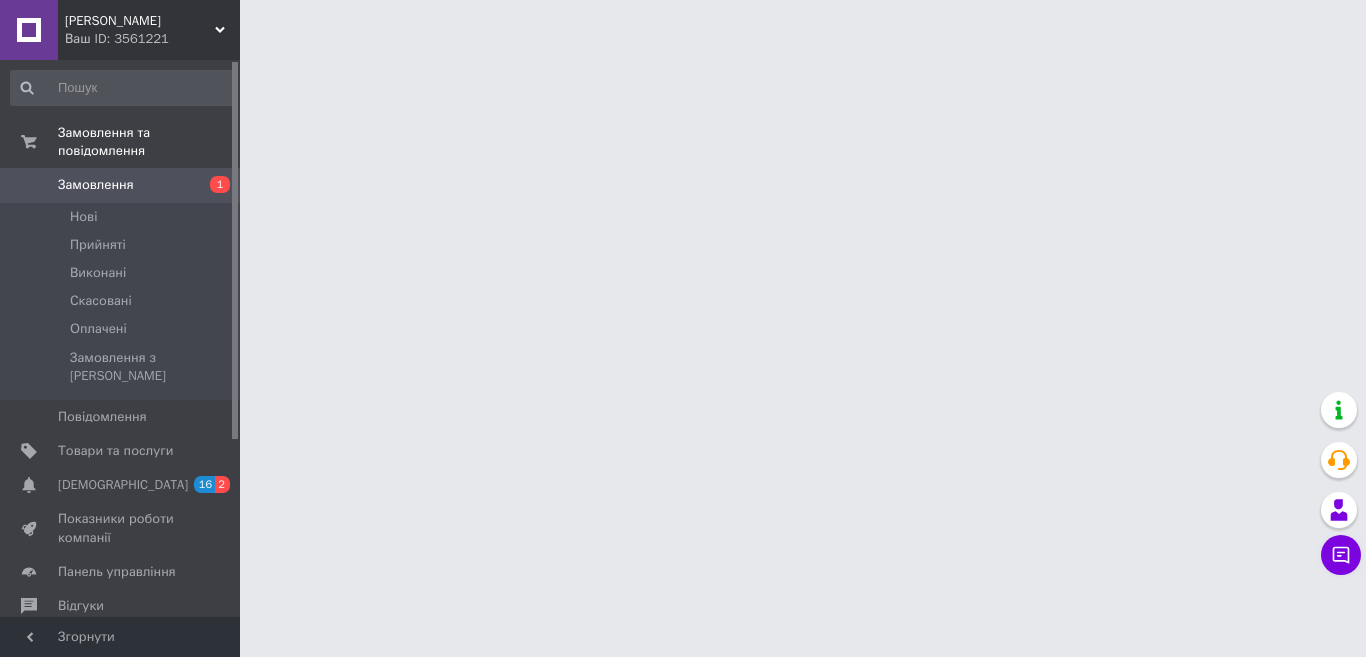 click on "Замовлення" at bounding box center [121, 185] 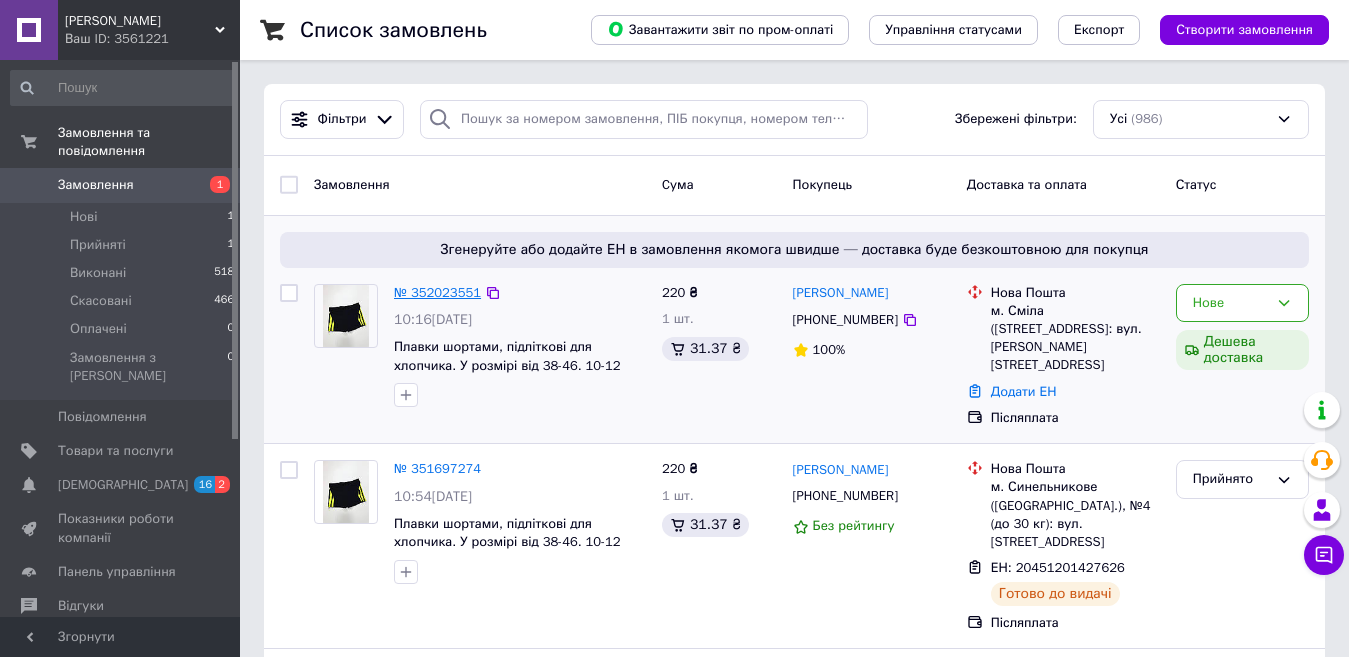 click on "№ 352023551" at bounding box center [437, 292] 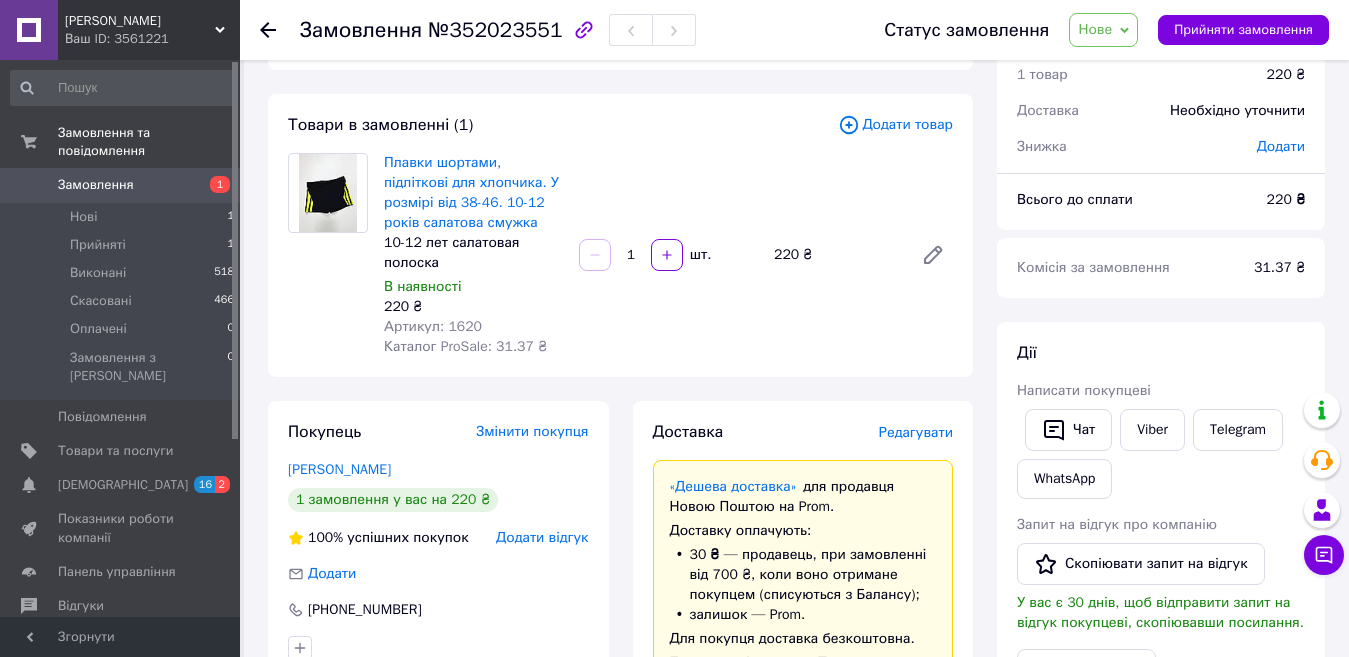 scroll, scrollTop: 0, scrollLeft: 0, axis: both 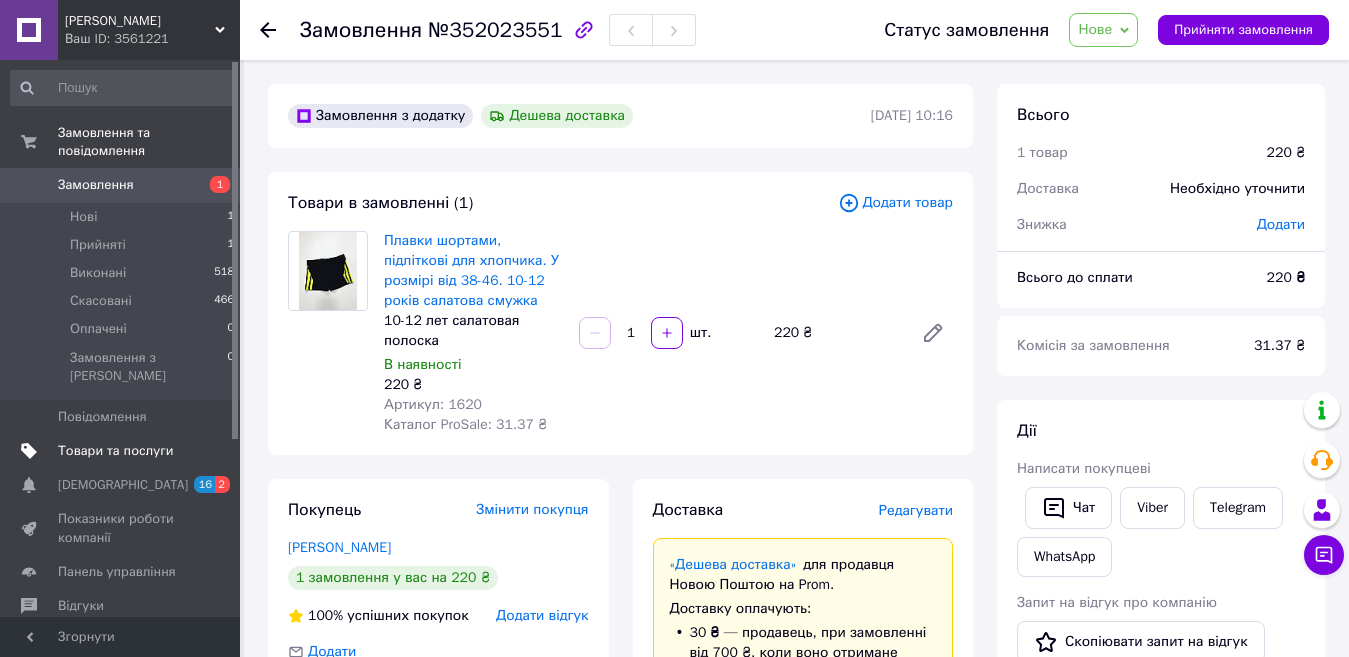 click on "Товари та послуги" at bounding box center (123, 451) 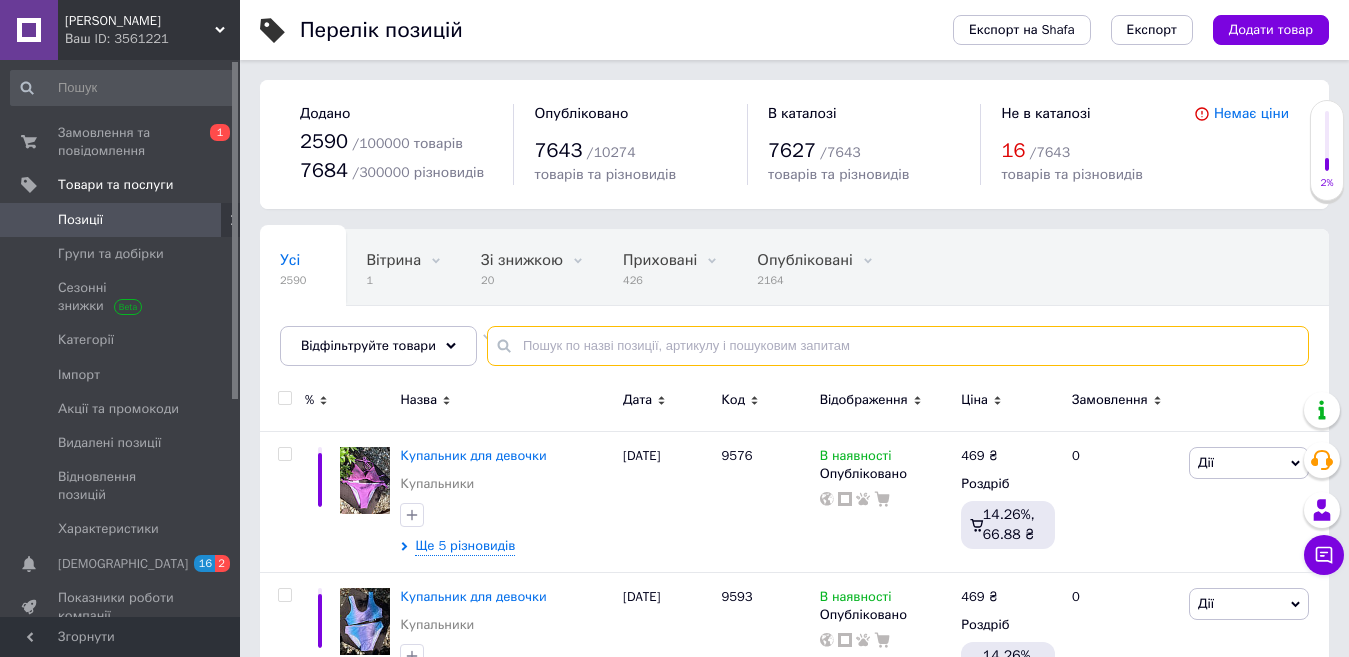 drag, startPoint x: 754, startPoint y: 352, endPoint x: 753, endPoint y: 339, distance: 13.038404 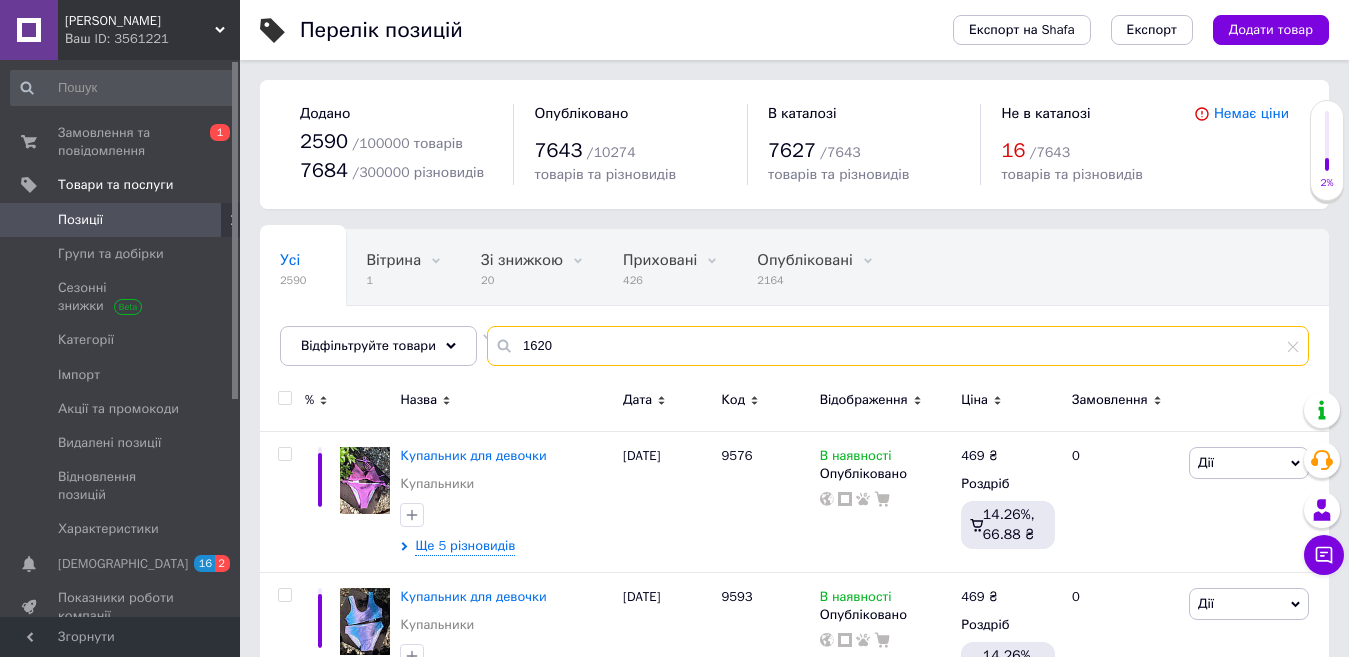 type on "1620" 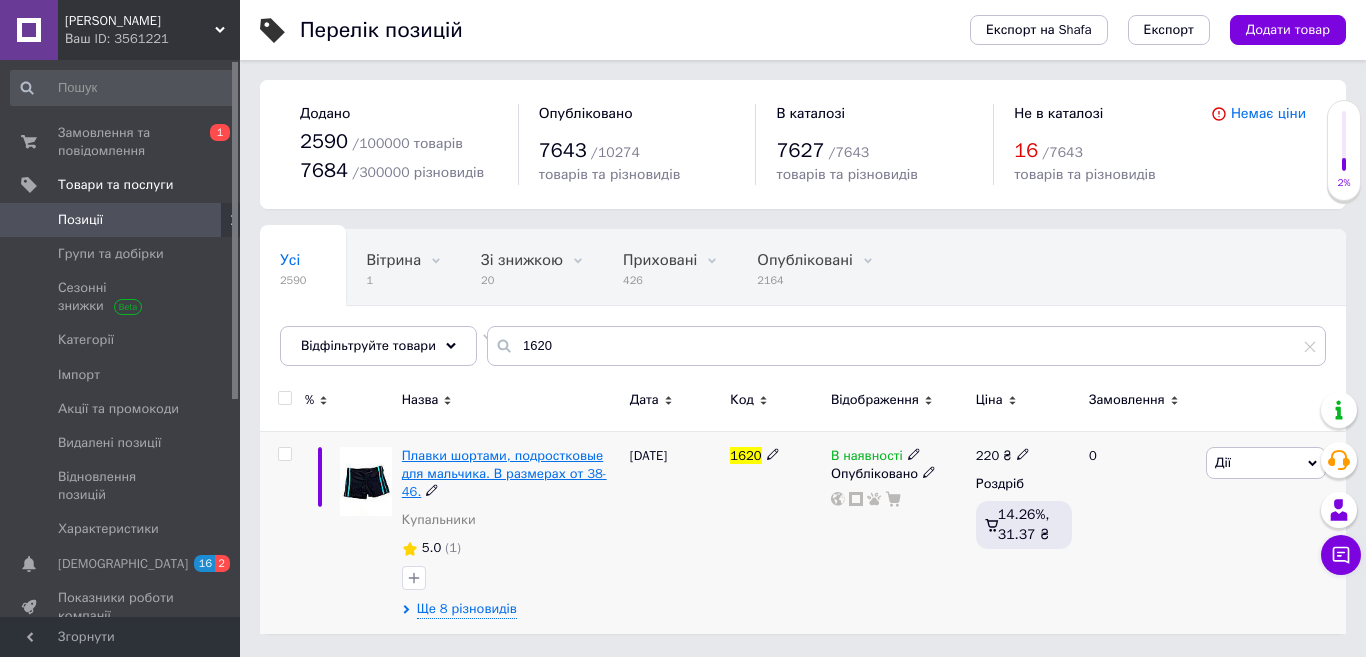 click on "Плавки шортами, подростковые для мальчика. В размерах от 38-46." at bounding box center [504, 473] 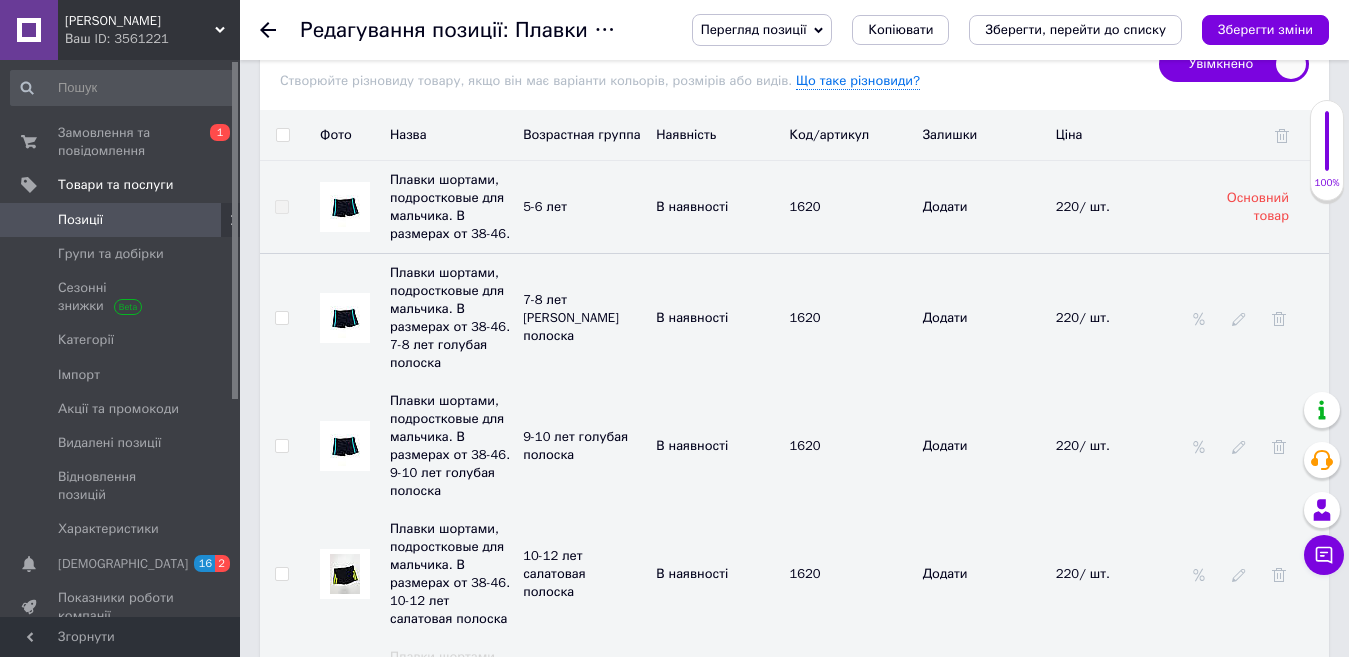 scroll, scrollTop: 2500, scrollLeft: 0, axis: vertical 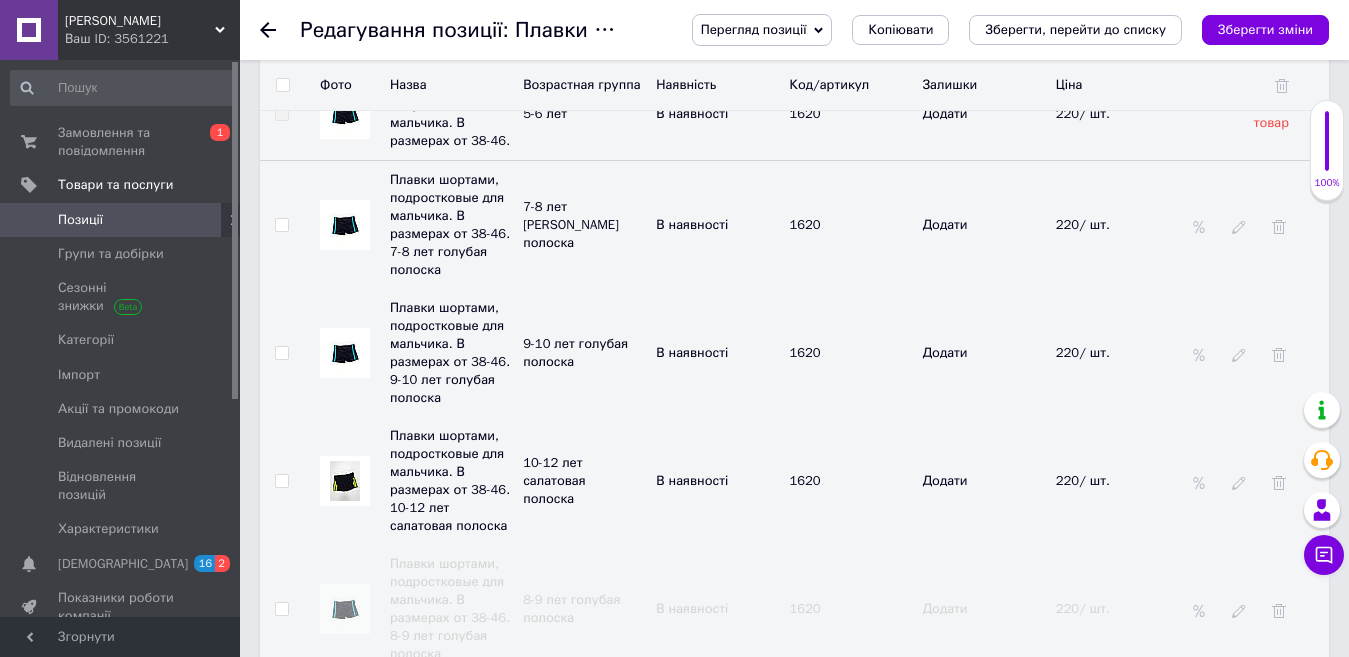 click at bounding box center [281, 481] 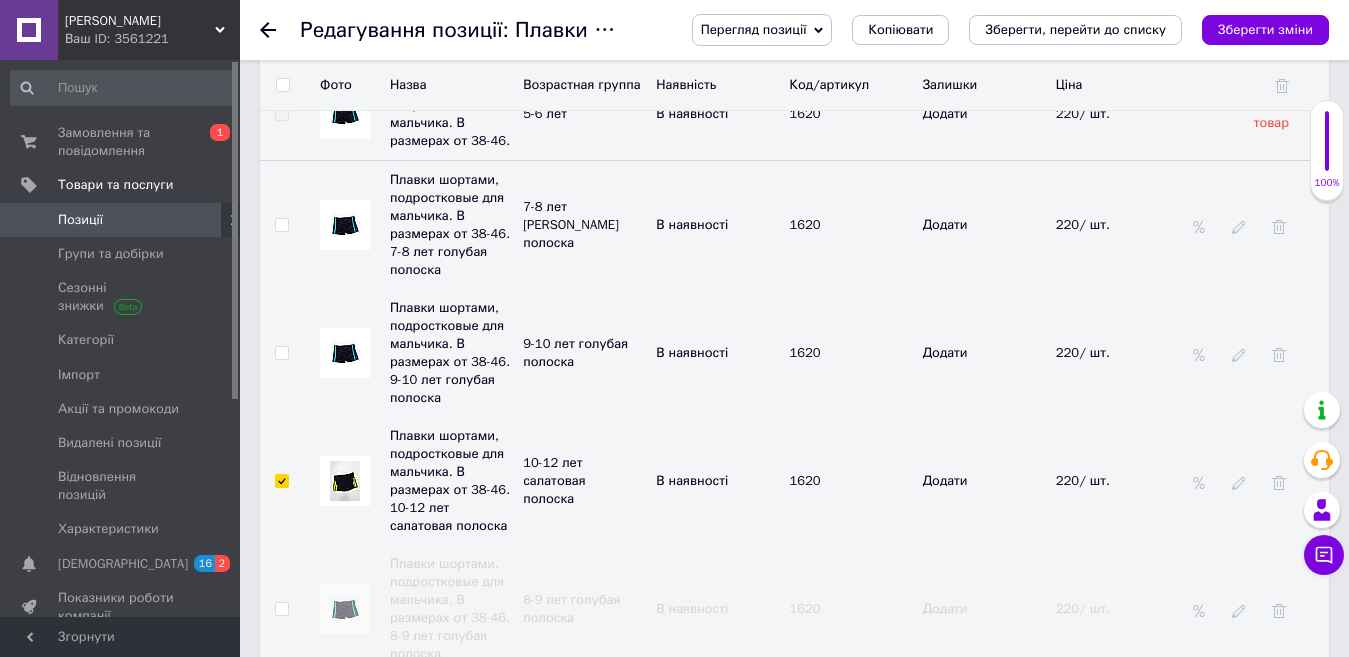 checkbox on "true" 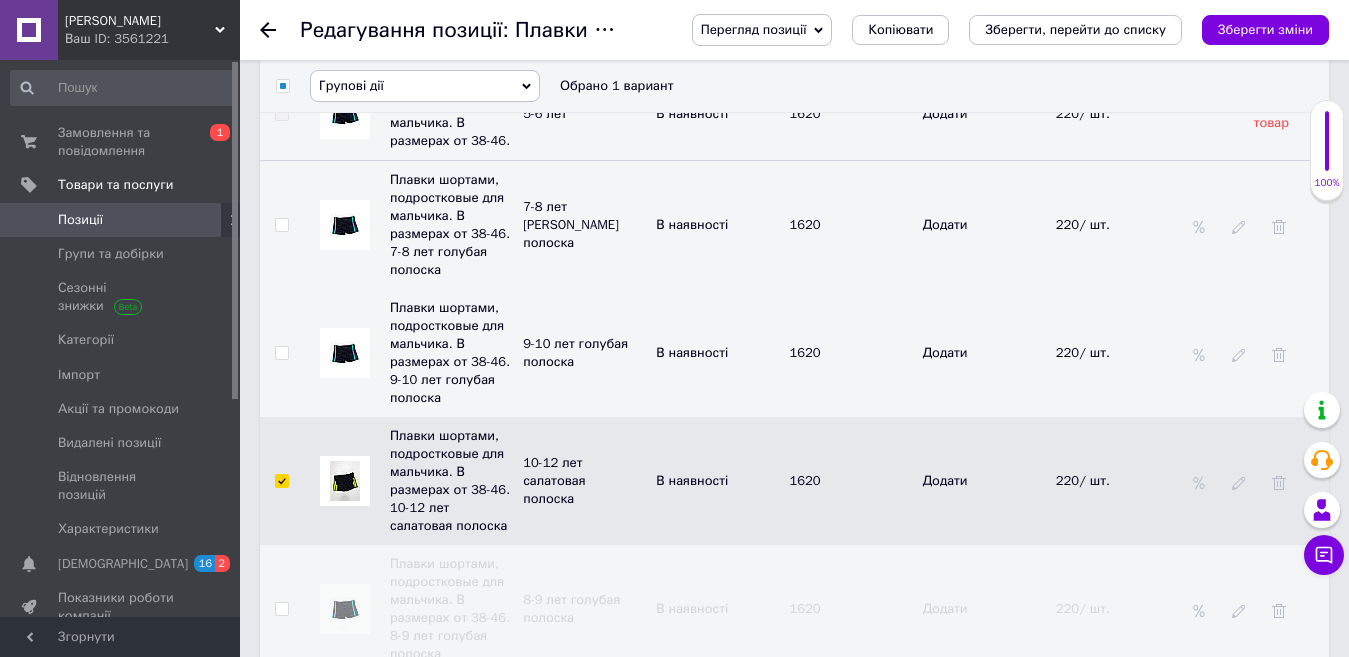 click on "Групові дії" at bounding box center [425, 86] 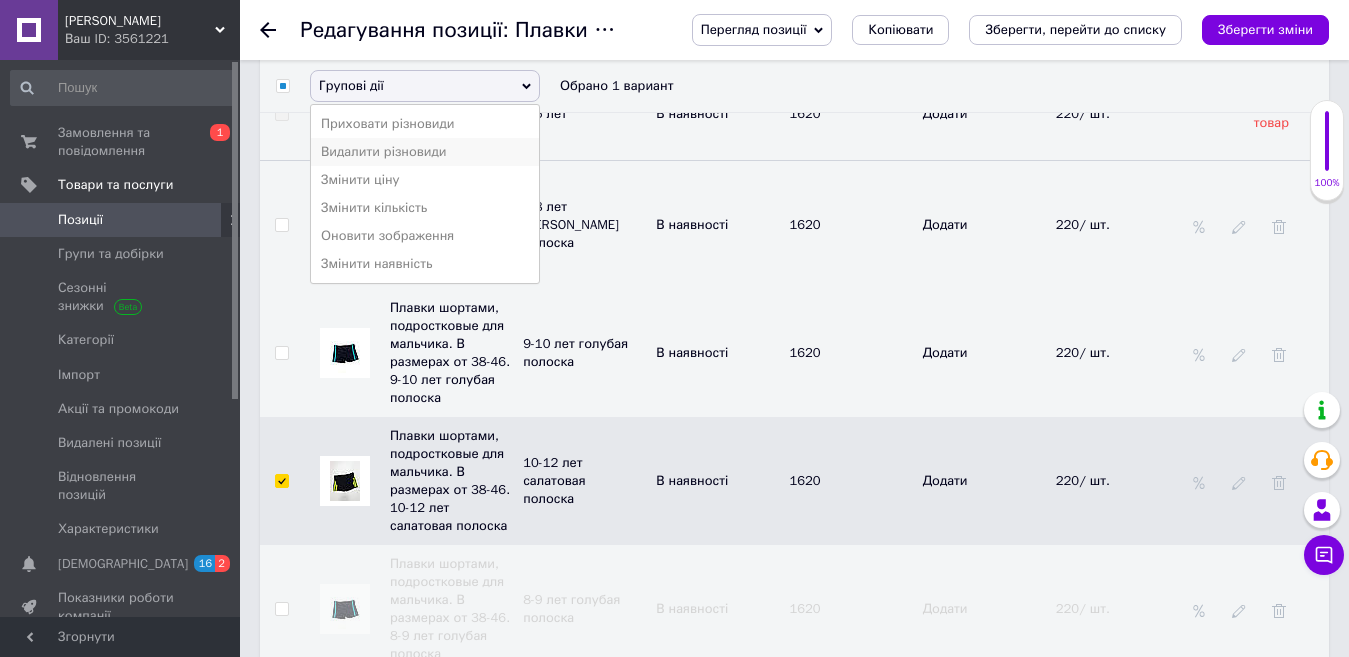 click on "Видалити різновиди" at bounding box center (425, 152) 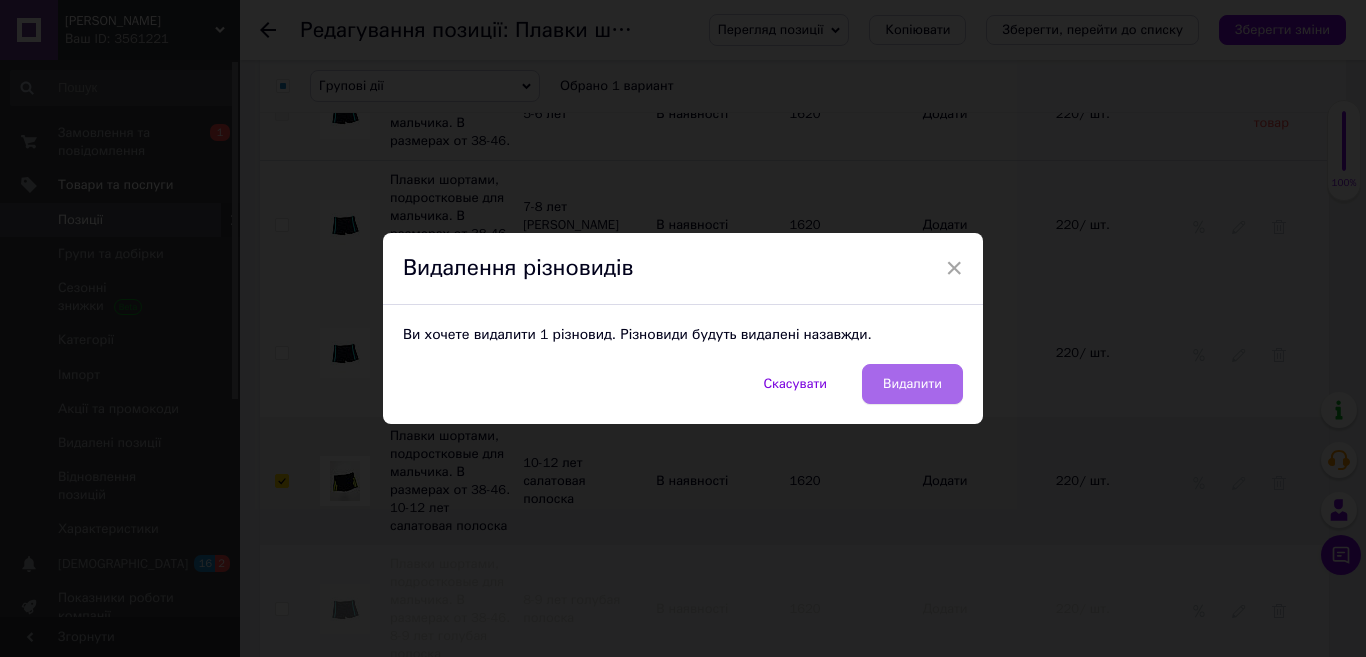 drag, startPoint x: 910, startPoint y: 395, endPoint x: 878, endPoint y: 377, distance: 36.71512 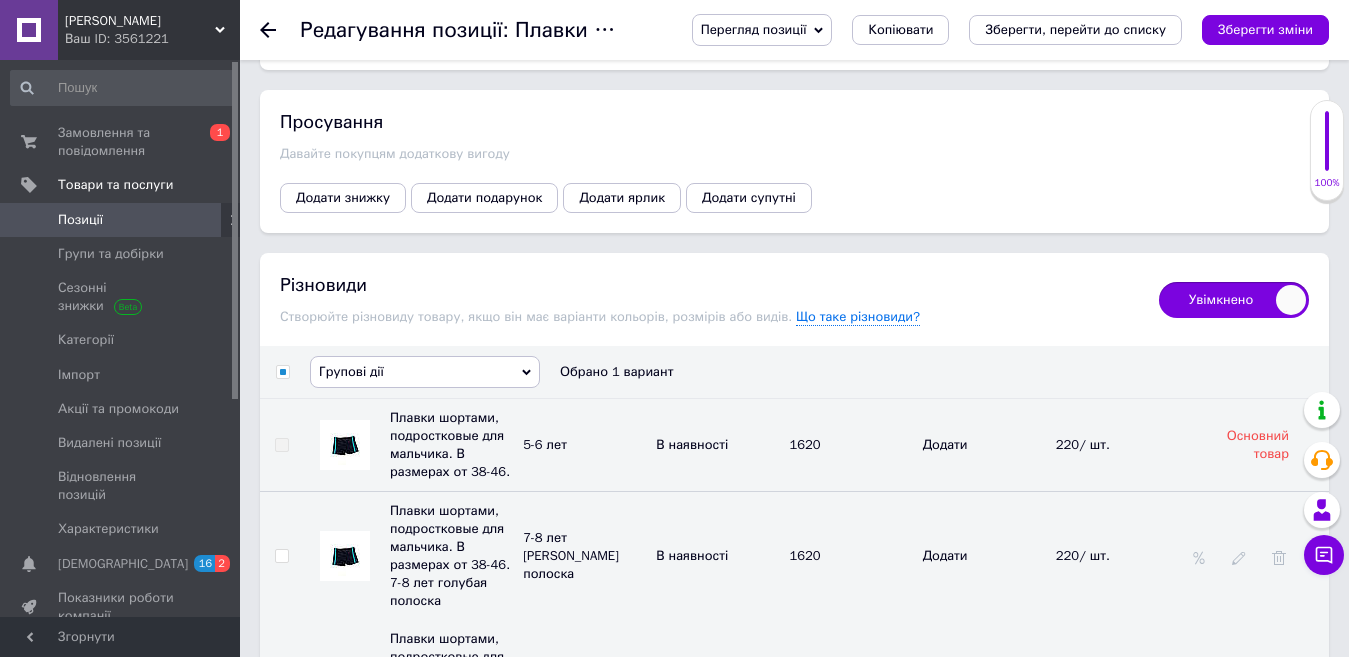 scroll, scrollTop: 2500, scrollLeft: 0, axis: vertical 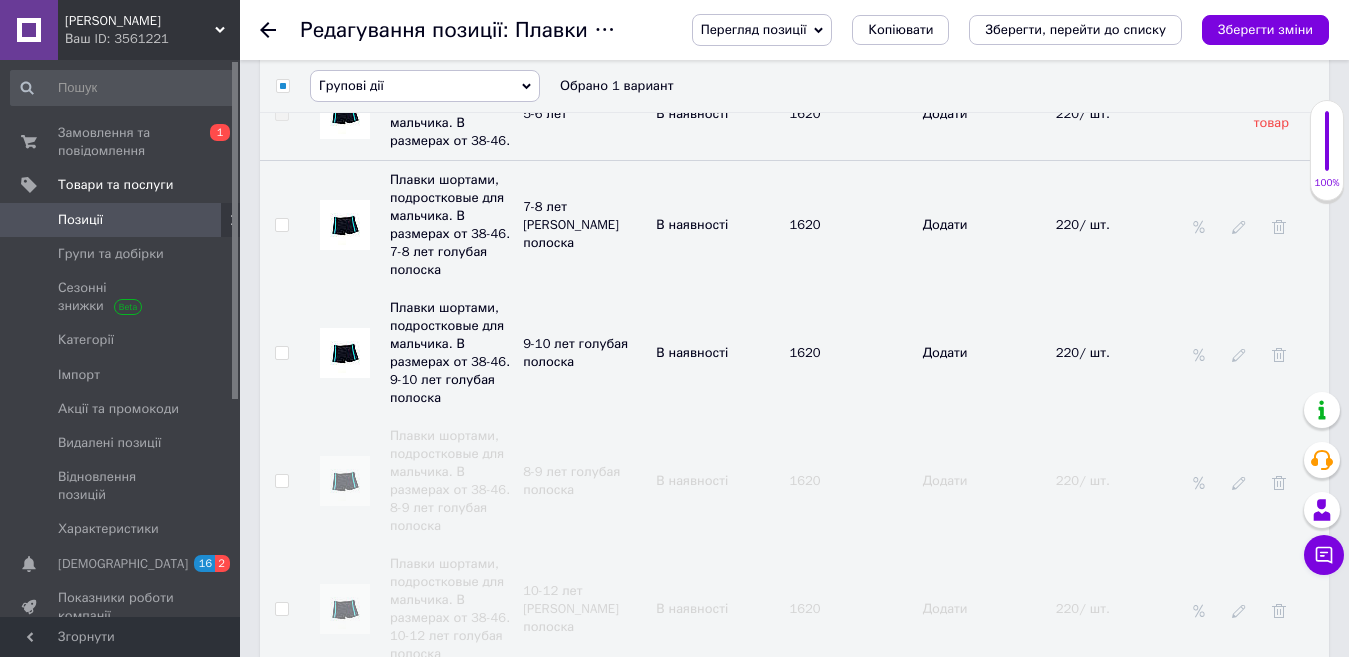 click at bounding box center [281, 225] 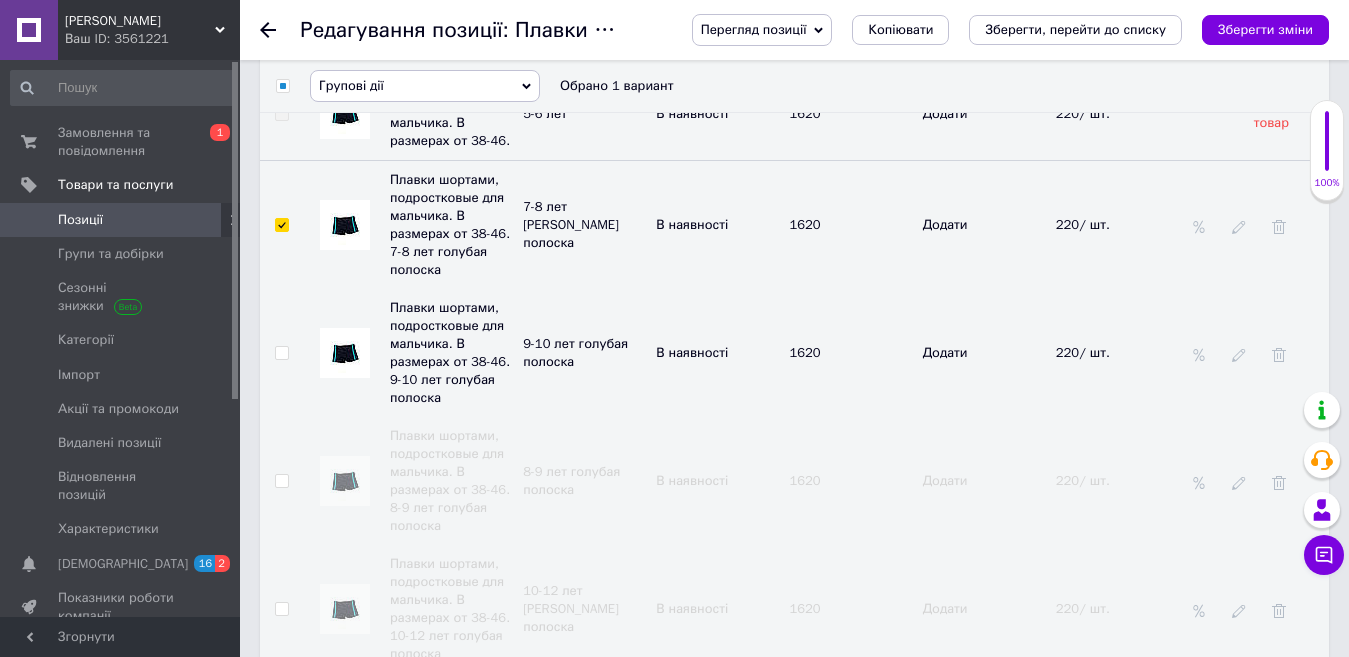 checkbox on "true" 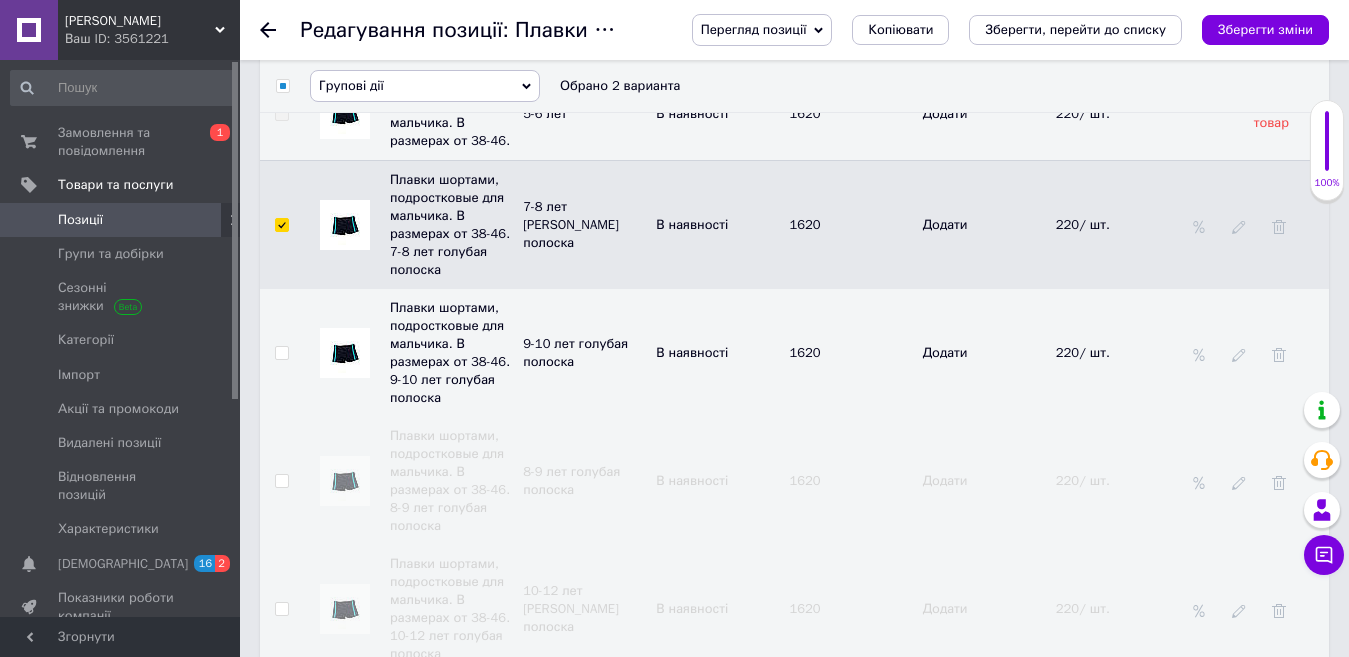 click at bounding box center [281, 353] 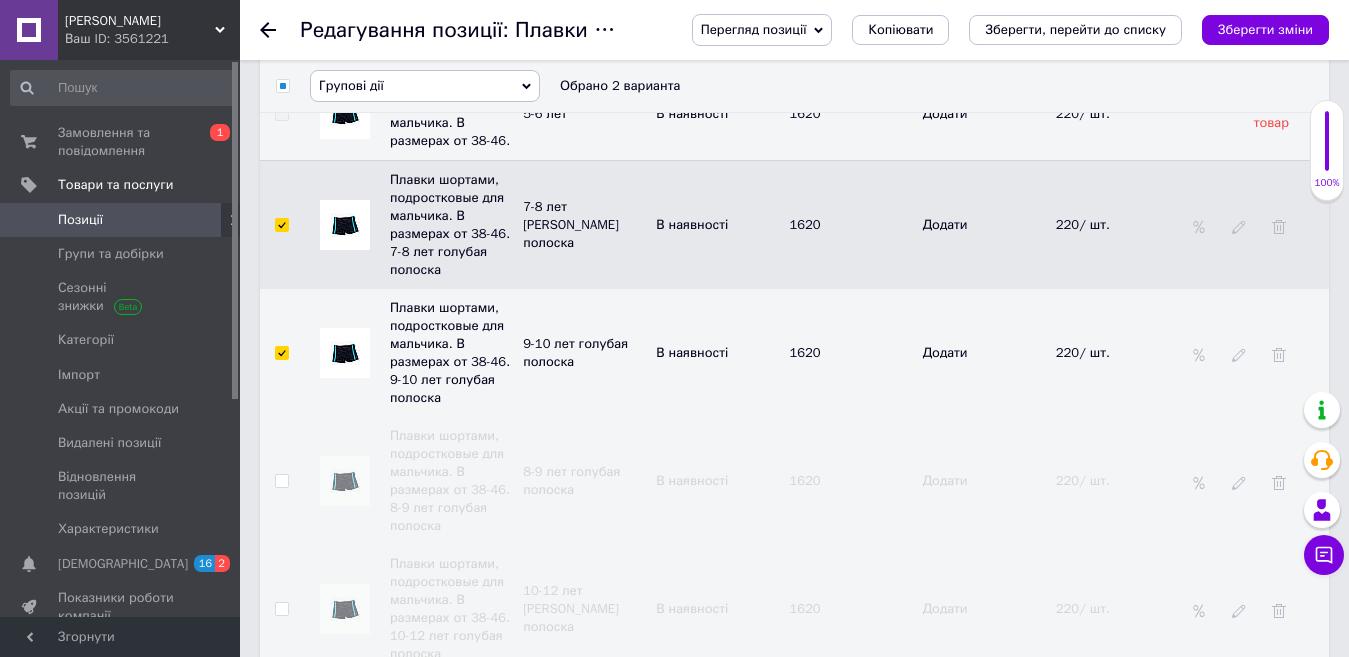 checkbox on "true" 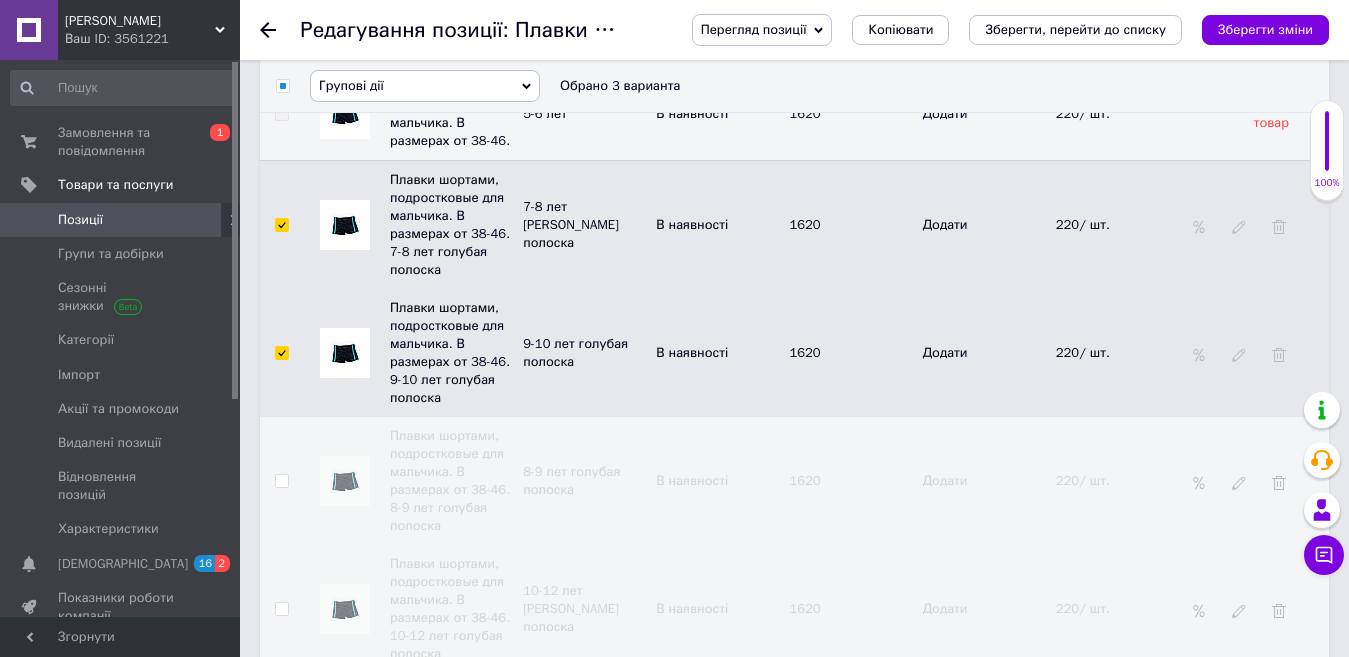 click on "Групові дії" at bounding box center [351, 85] 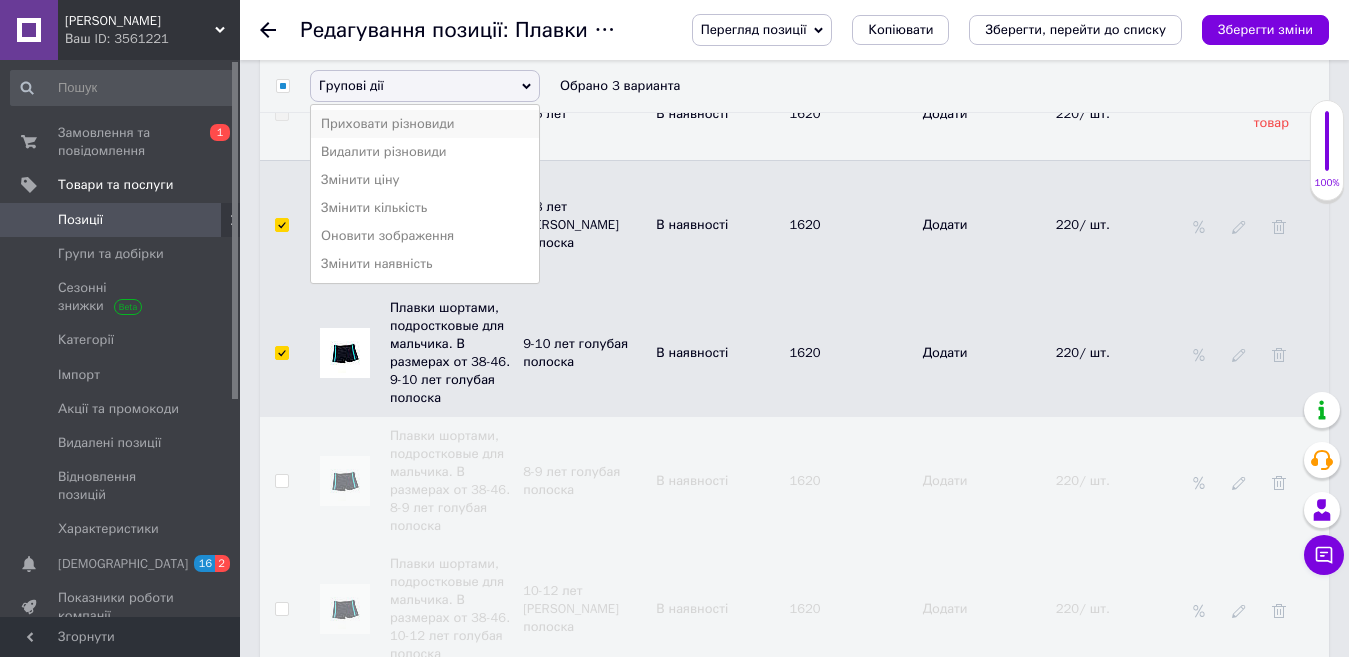 click on "Приховати різновиди" at bounding box center [425, 124] 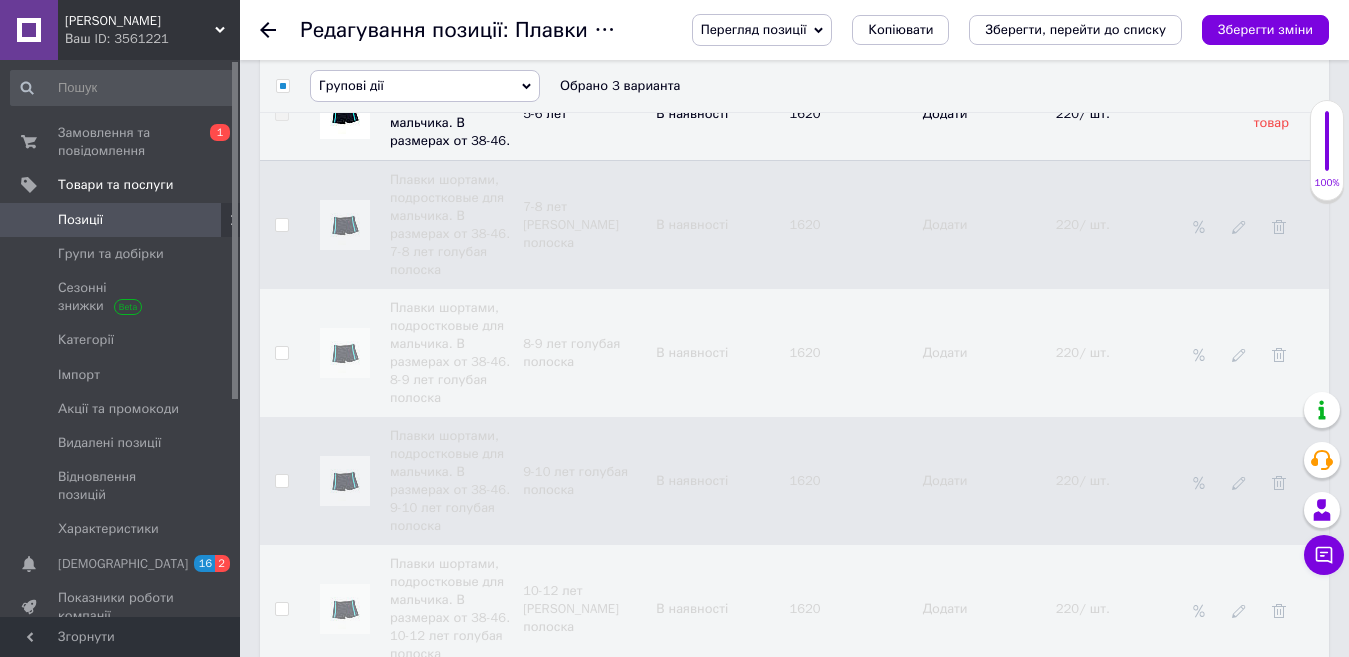checkbox on "false" 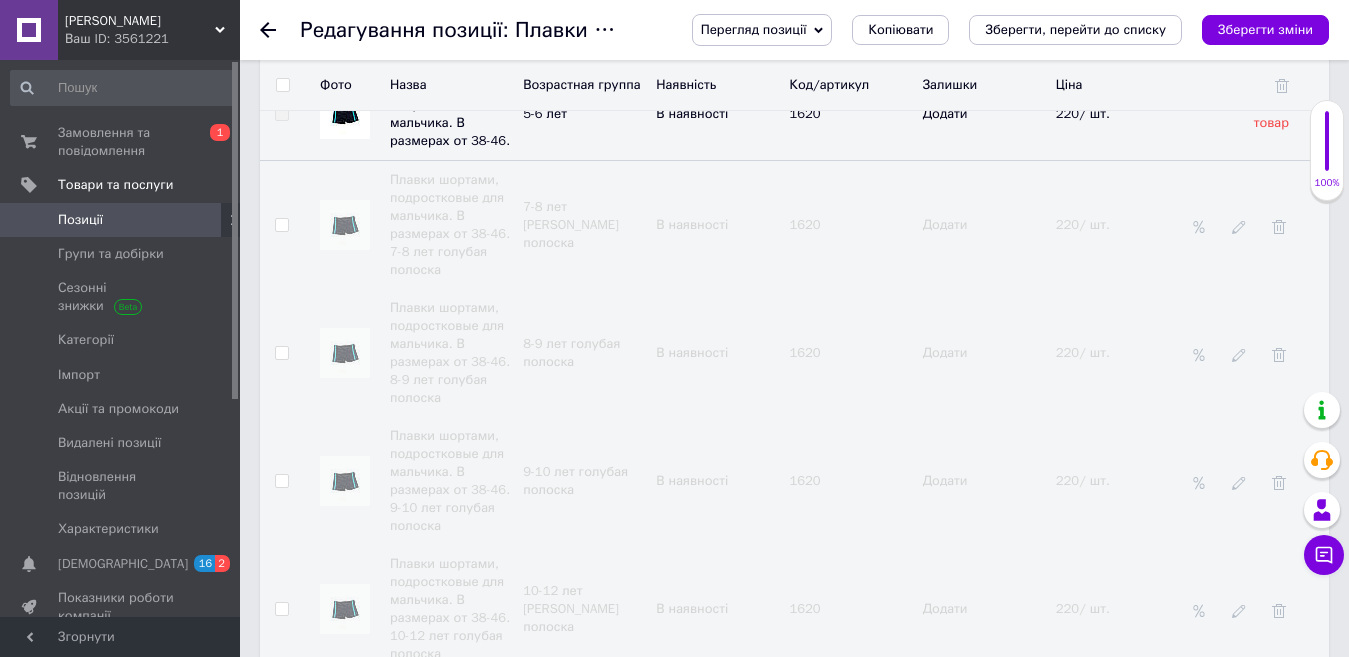 click on "Позиції" at bounding box center (121, 220) 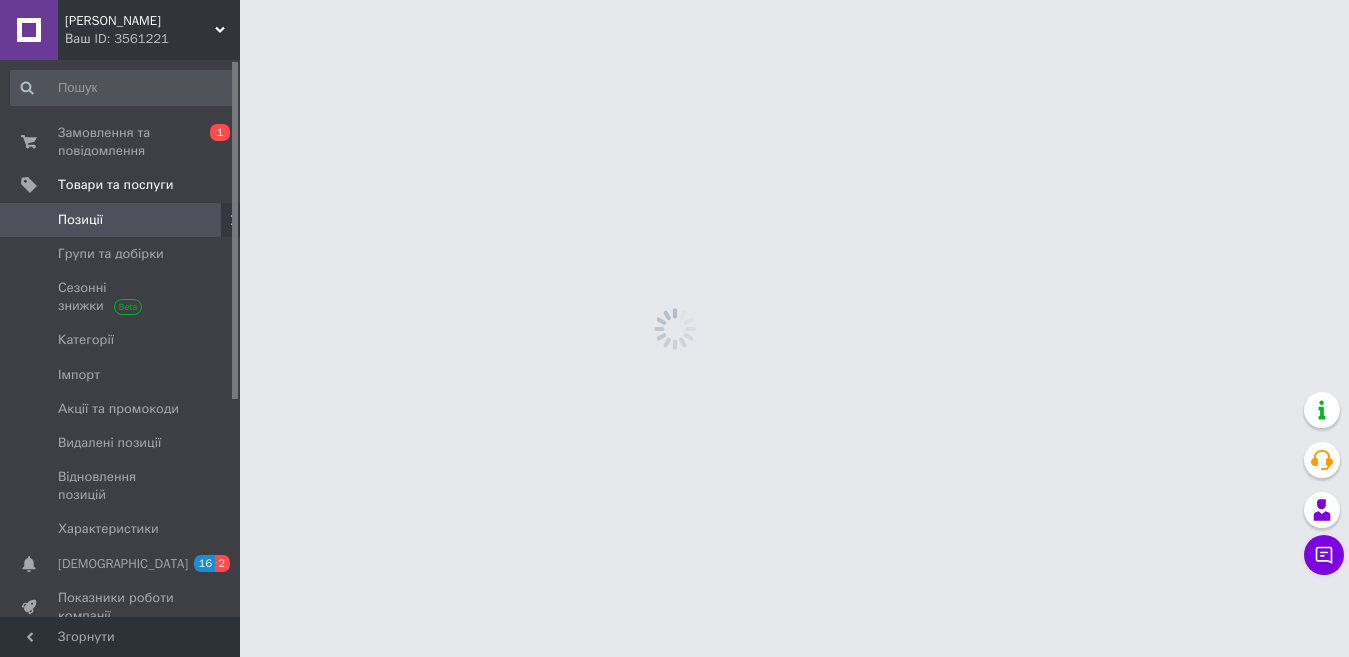 scroll, scrollTop: 0, scrollLeft: 0, axis: both 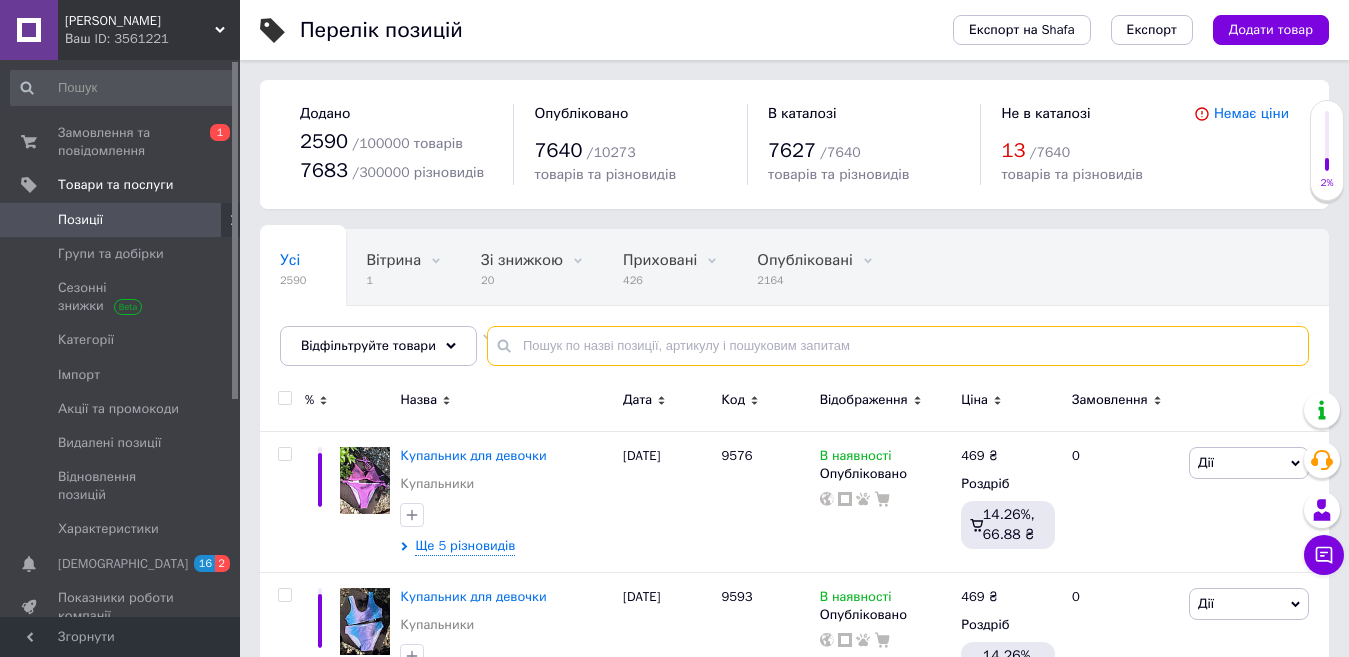 click at bounding box center (898, 346) 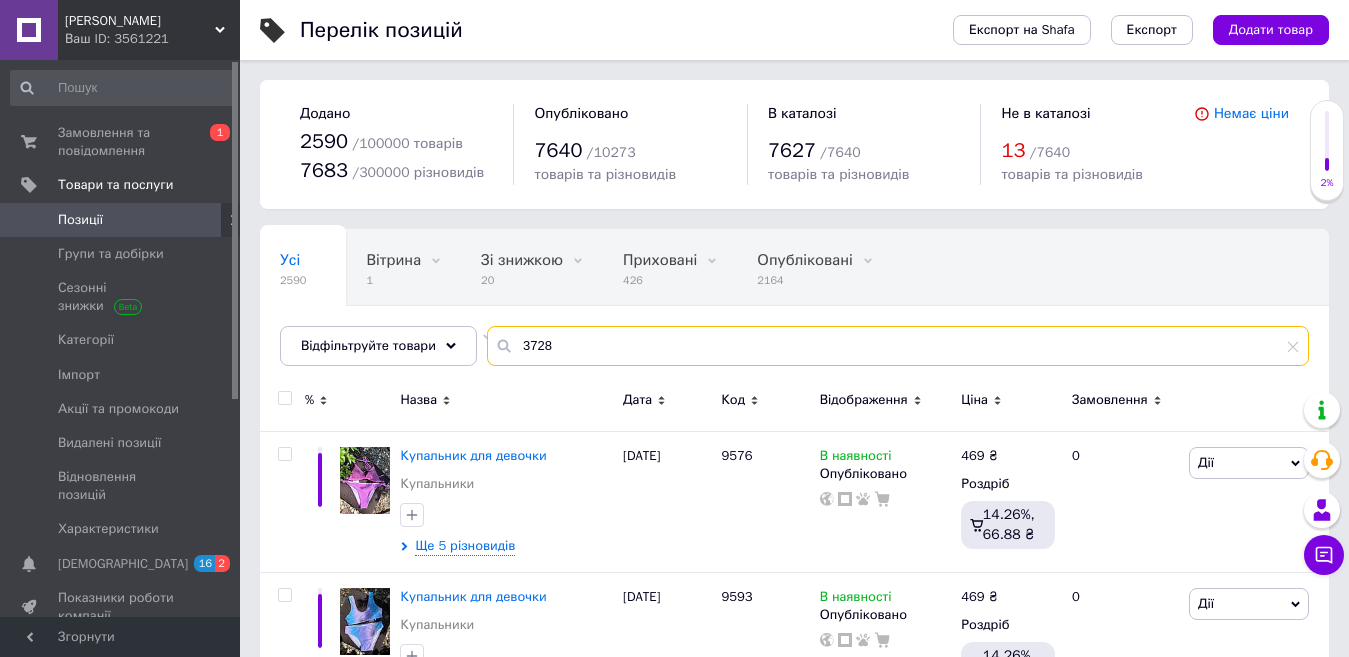 type on "3728" 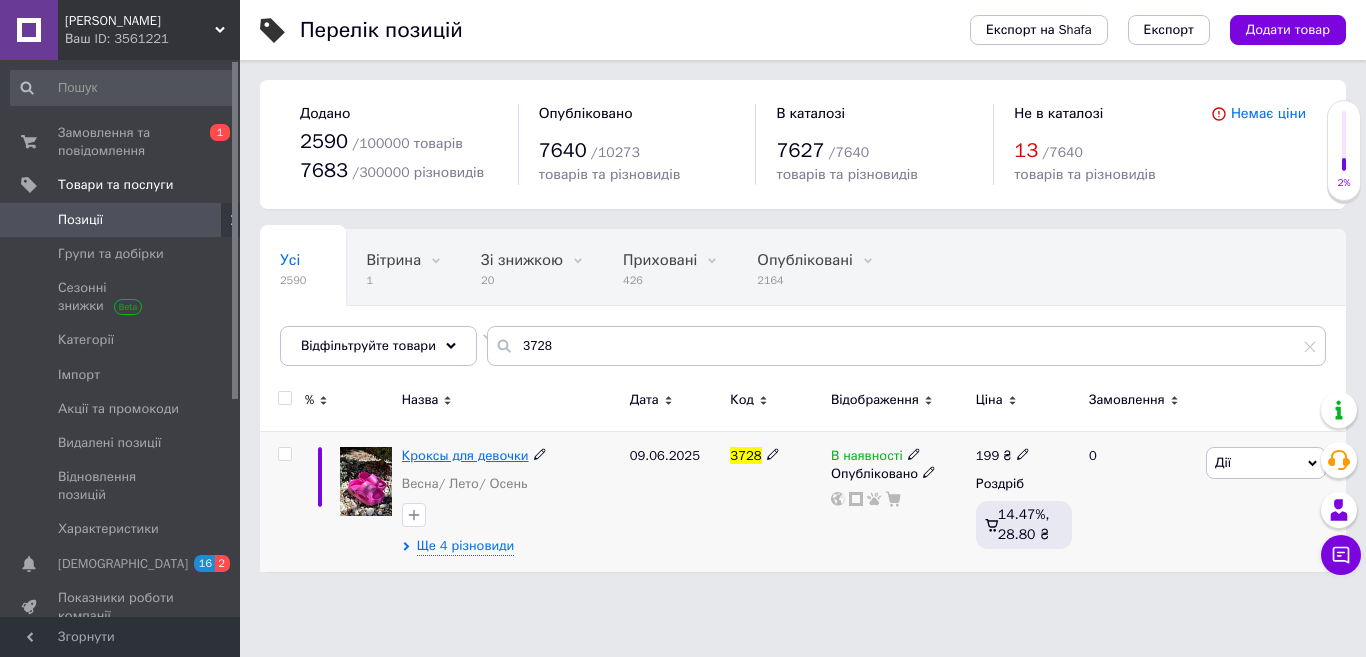 click on "Кроксы для девочки" at bounding box center [465, 455] 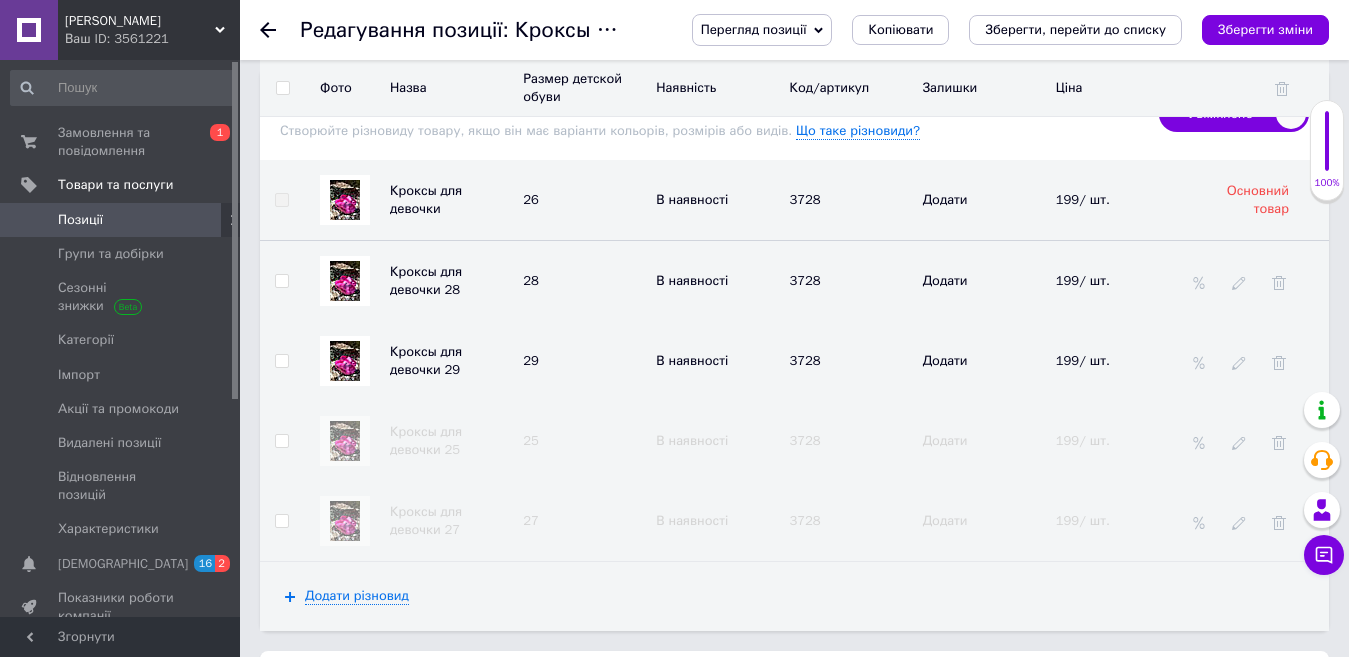 scroll, scrollTop: 2300, scrollLeft: 0, axis: vertical 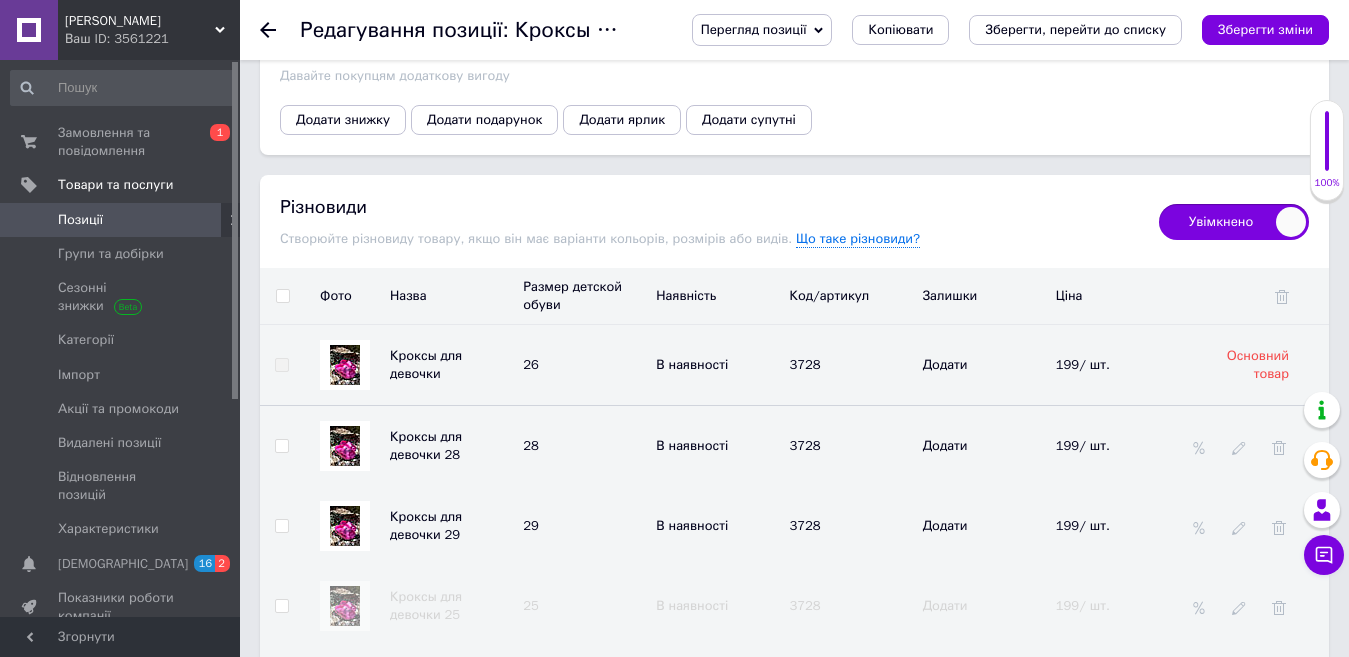 click at bounding box center (282, 446) 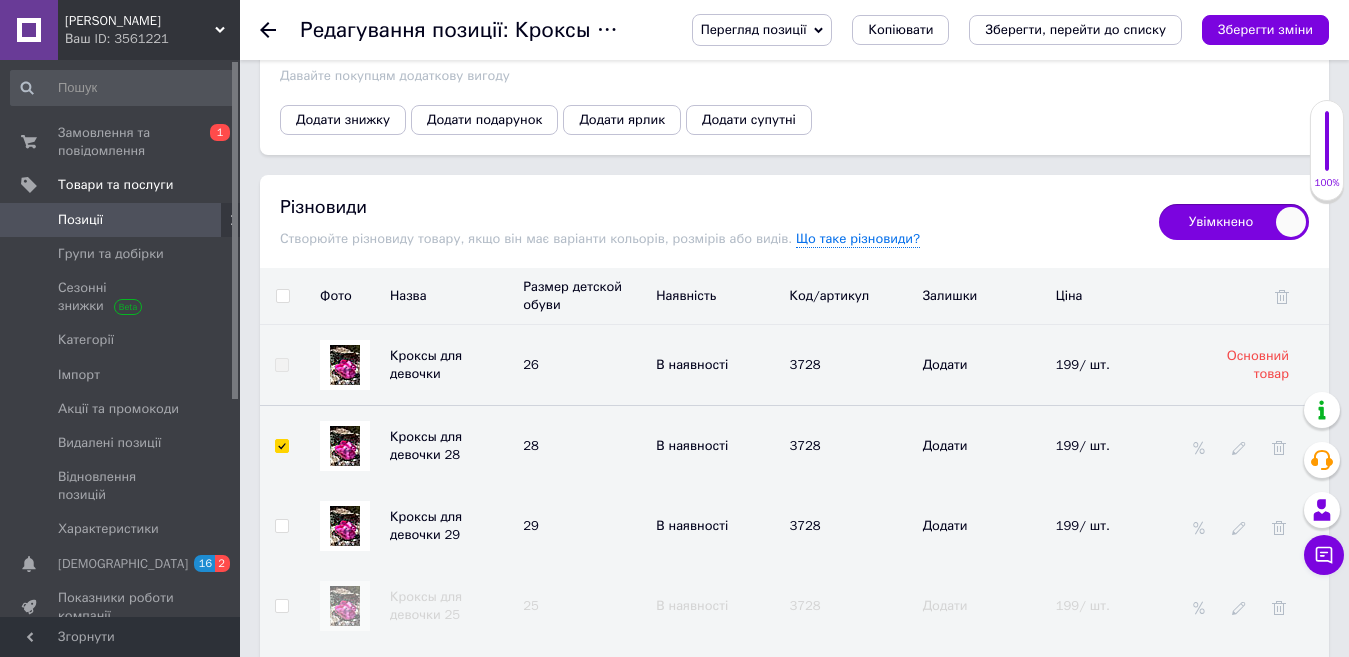 checkbox on "true" 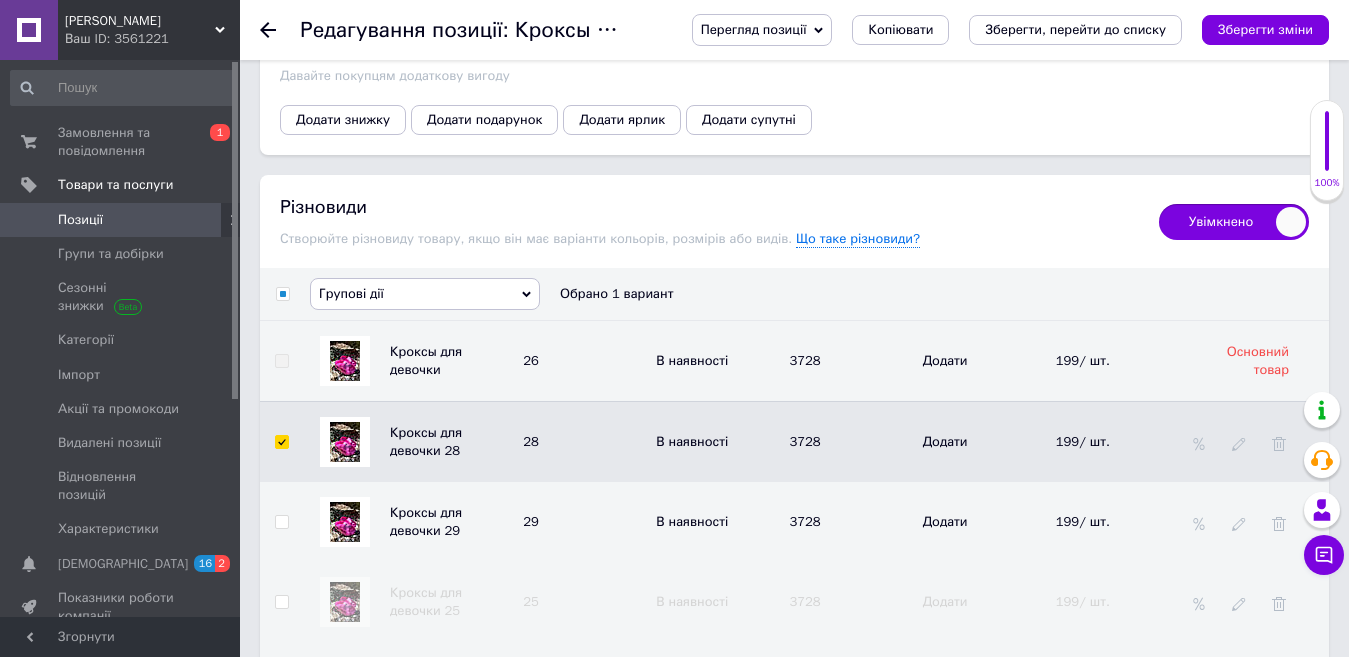 click on "Групові дії" at bounding box center (425, 294) 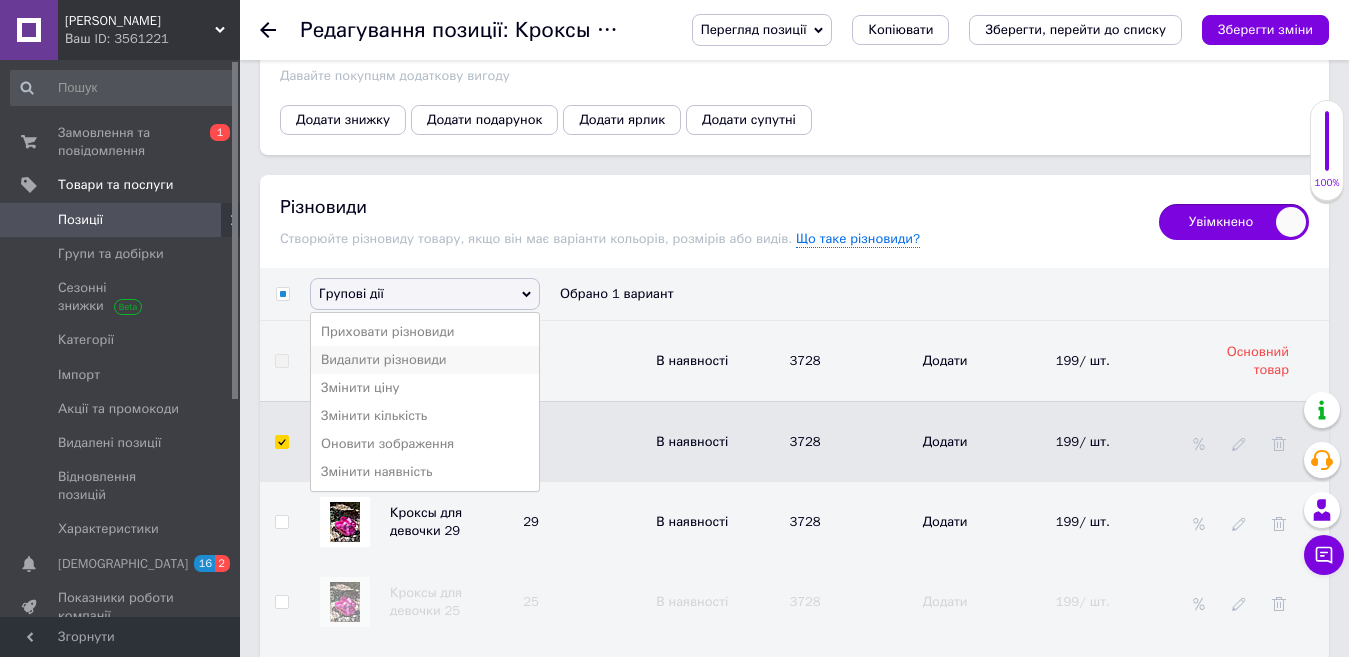 click on "Видалити різновиди" at bounding box center [425, 360] 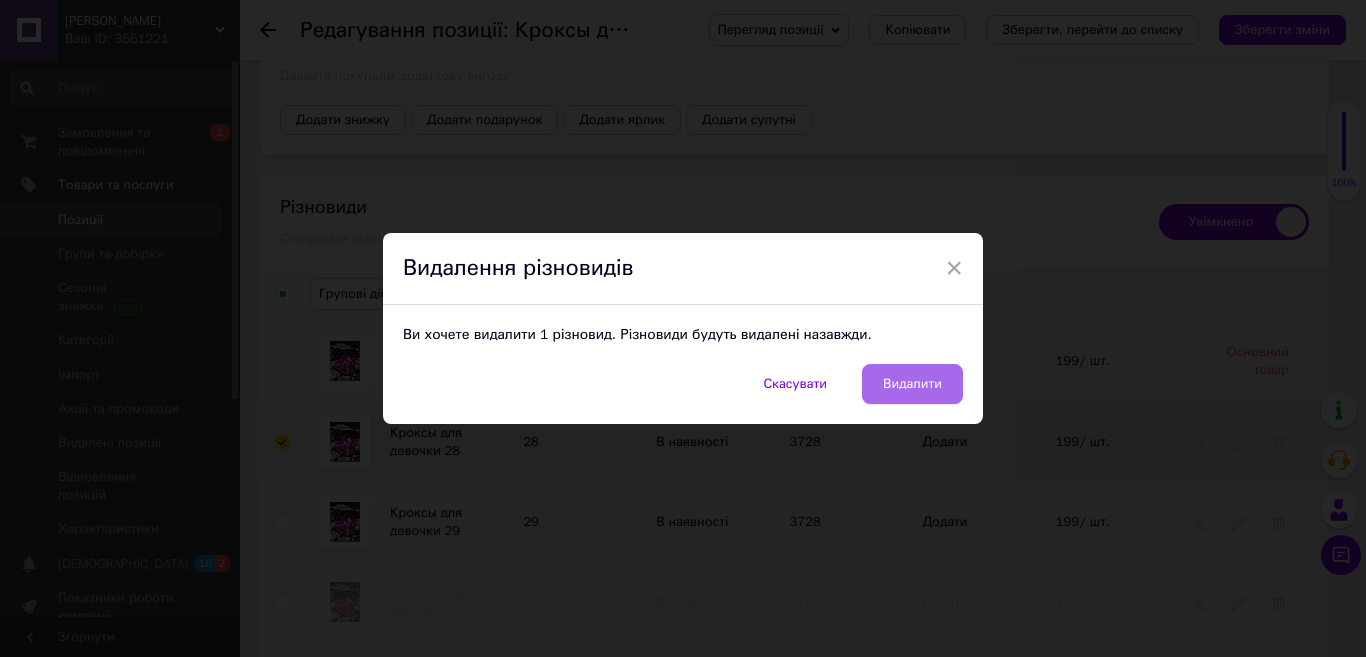click on "Видалити" at bounding box center [912, 384] 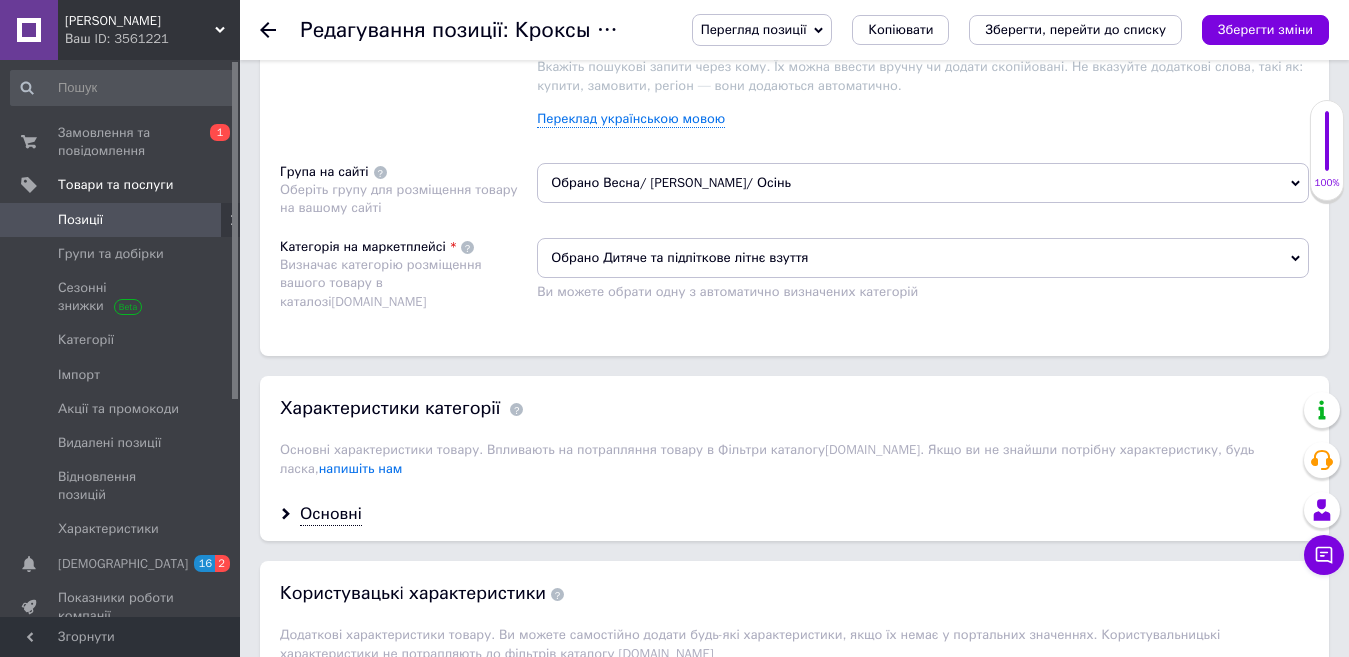 scroll, scrollTop: 1500, scrollLeft: 0, axis: vertical 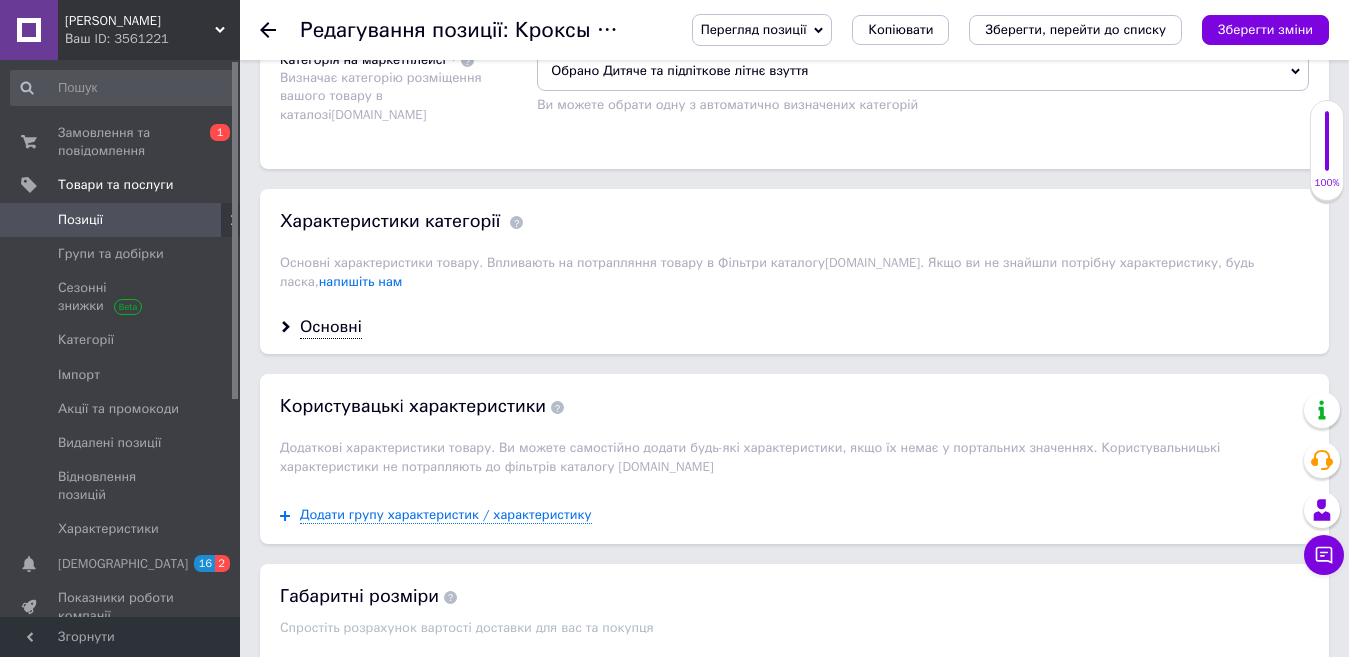 click on "Основні" at bounding box center (794, 327) 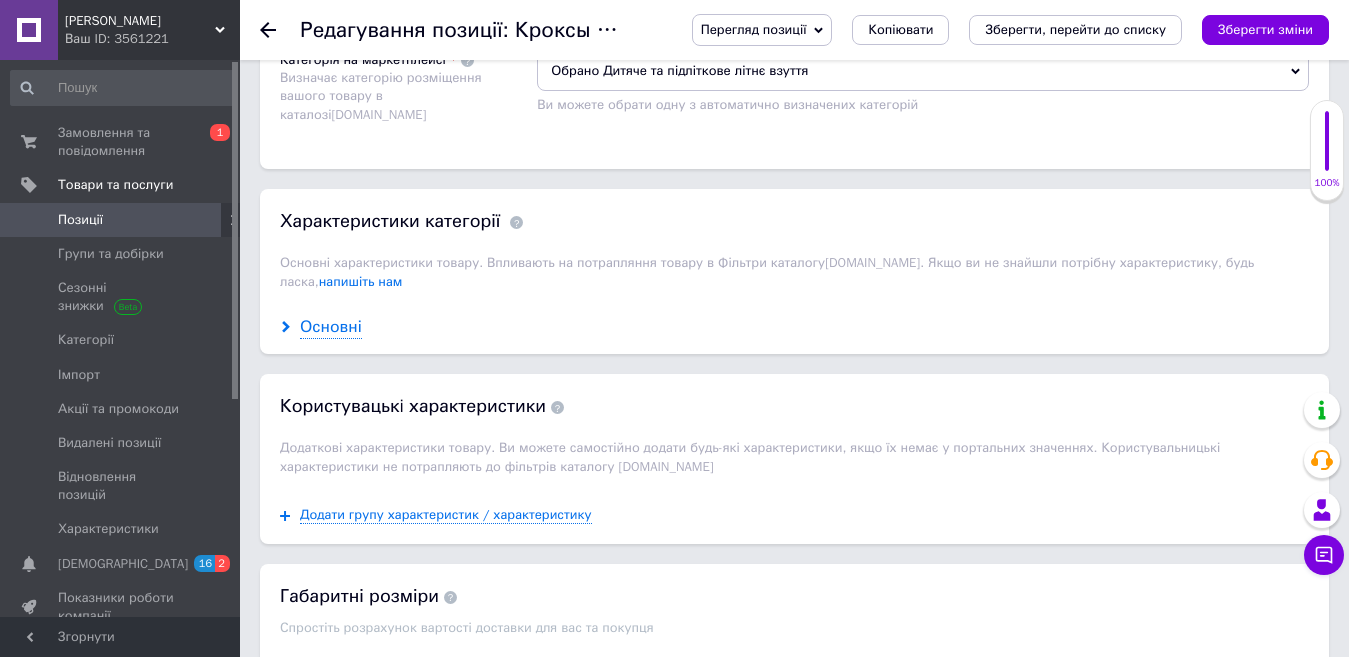 click on "Основні" at bounding box center (331, 327) 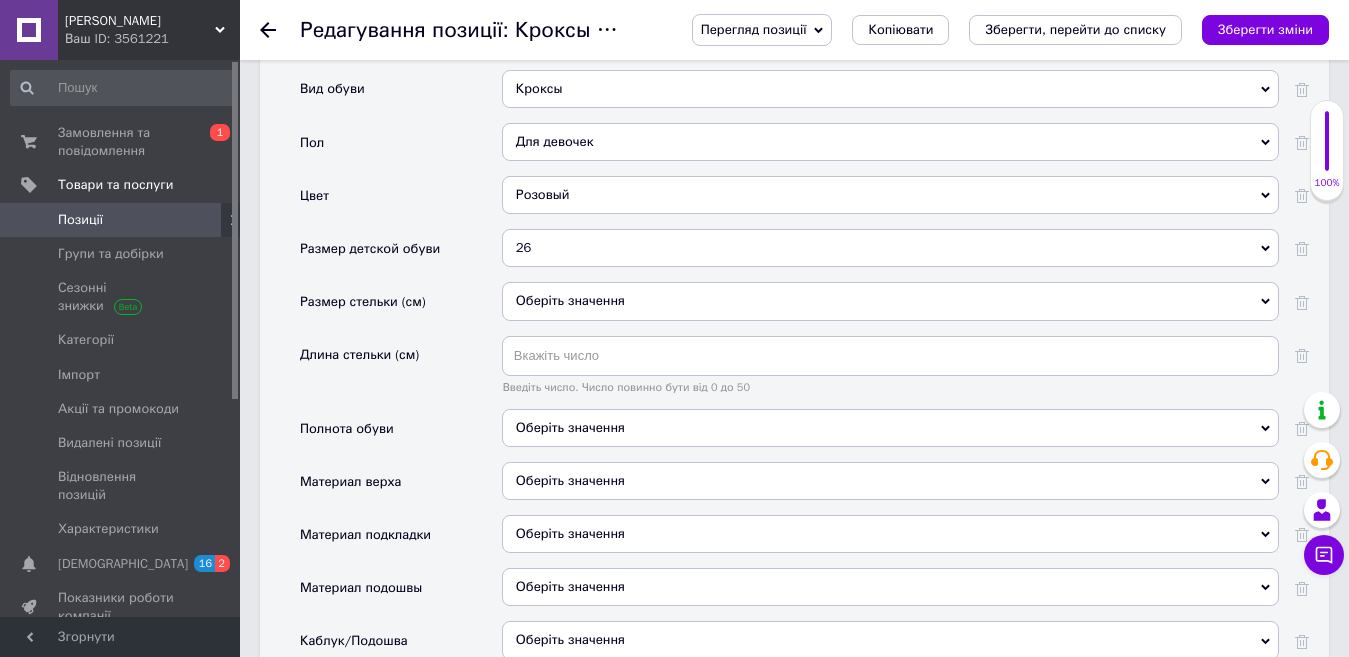 scroll, scrollTop: 1900, scrollLeft: 0, axis: vertical 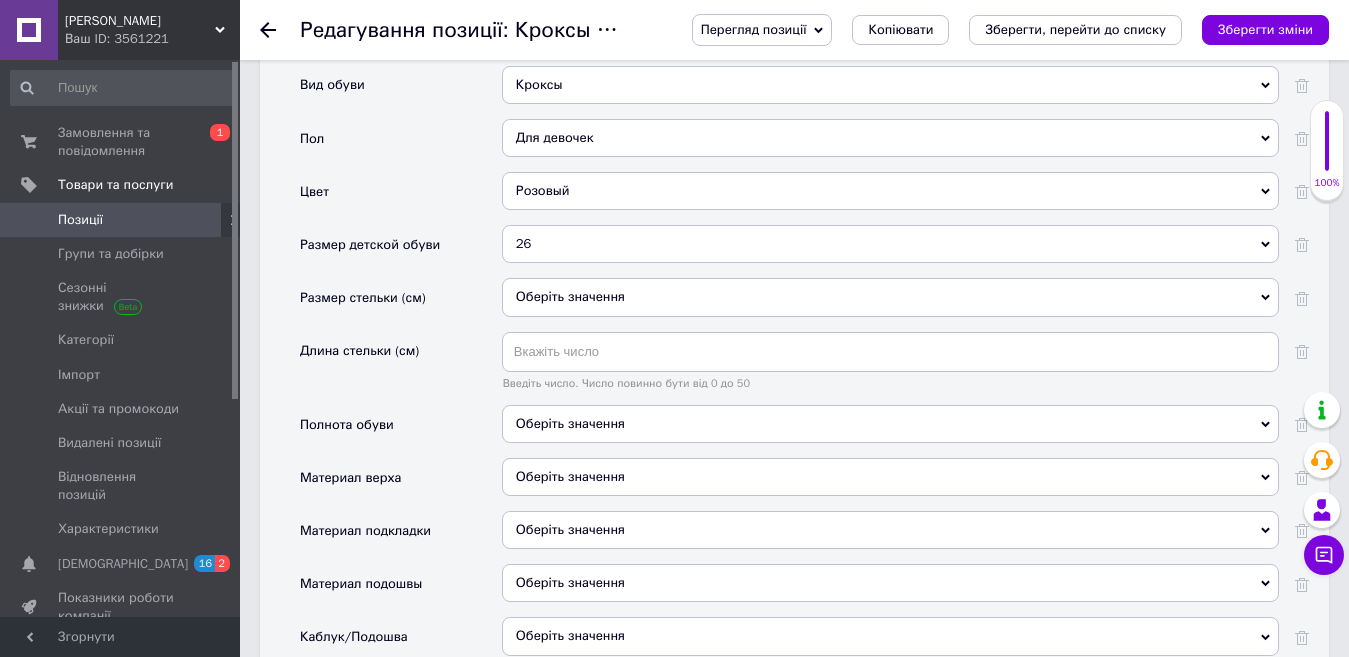 click on "26" at bounding box center (890, 244) 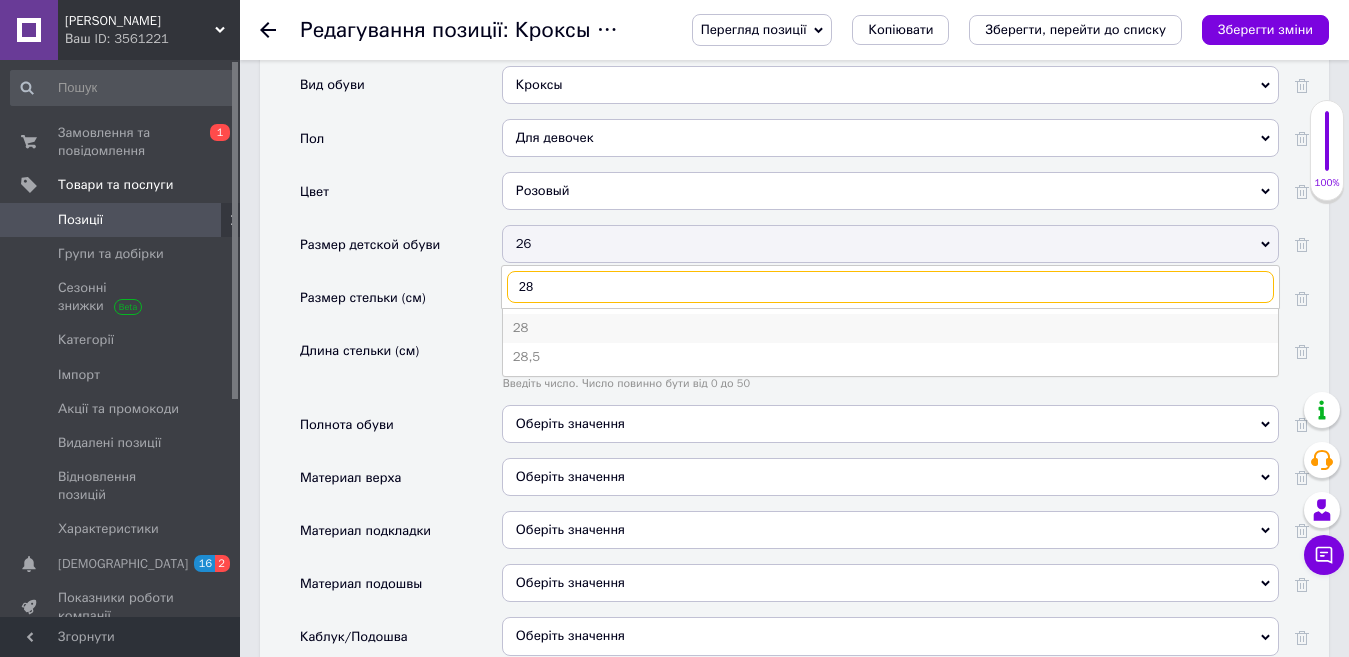type on "28" 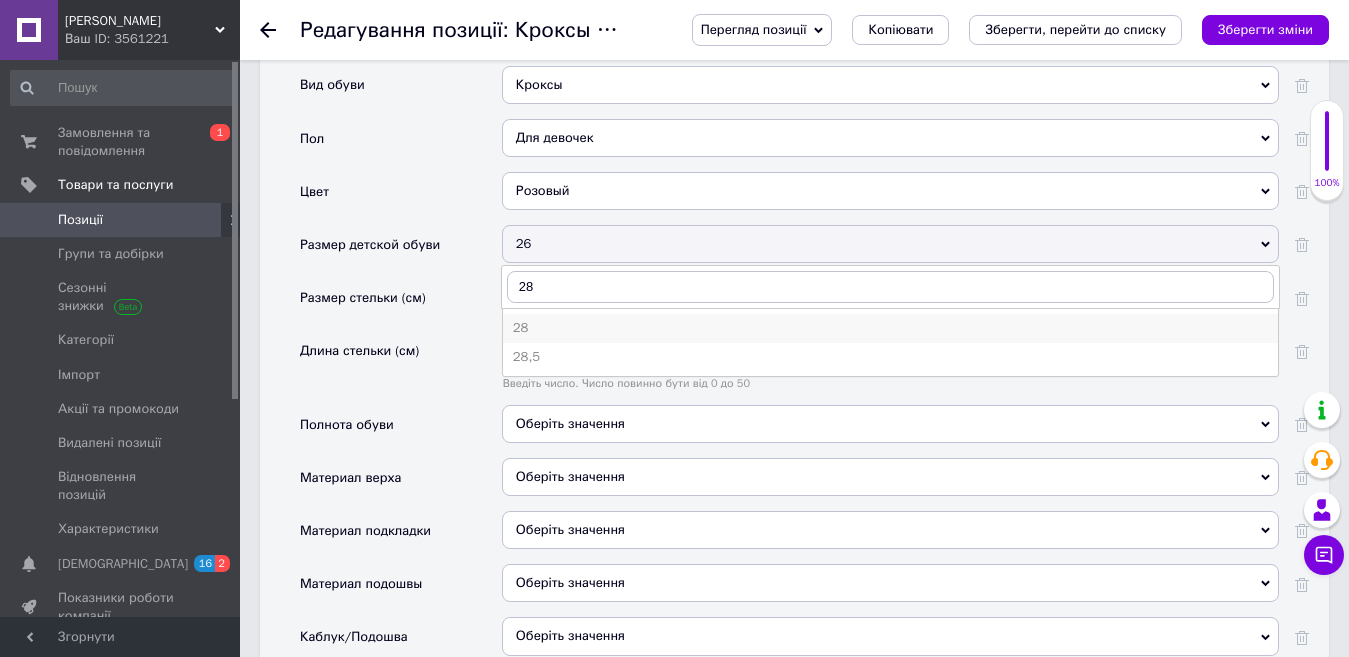 click on "28" at bounding box center [890, 328] 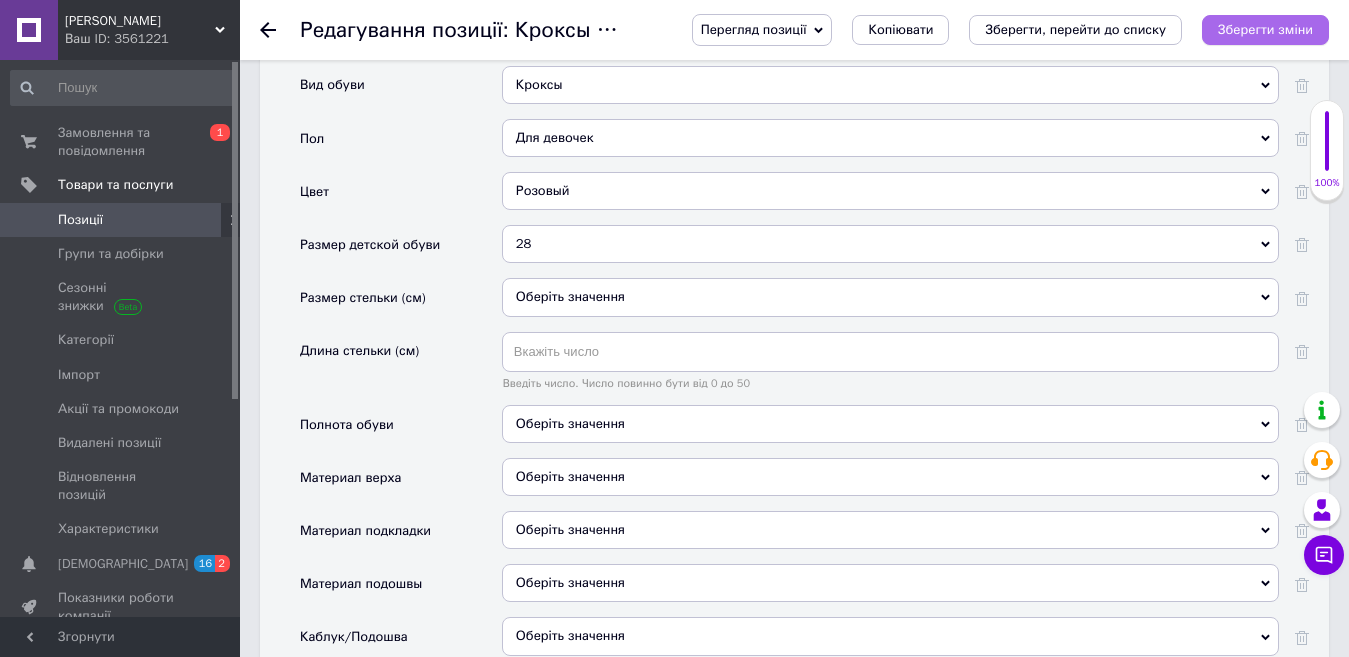 click on "Зберегти зміни" at bounding box center [1265, 29] 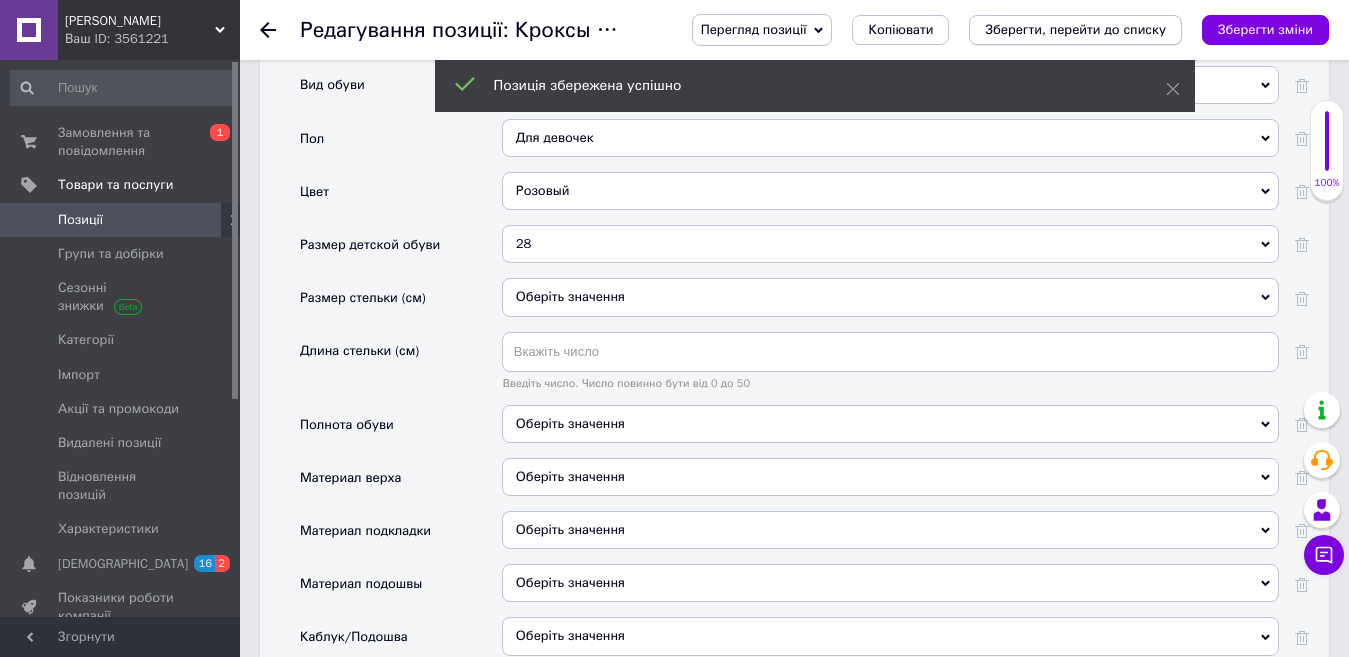 click on "Зберегти, перейти до списку" at bounding box center [1075, 29] 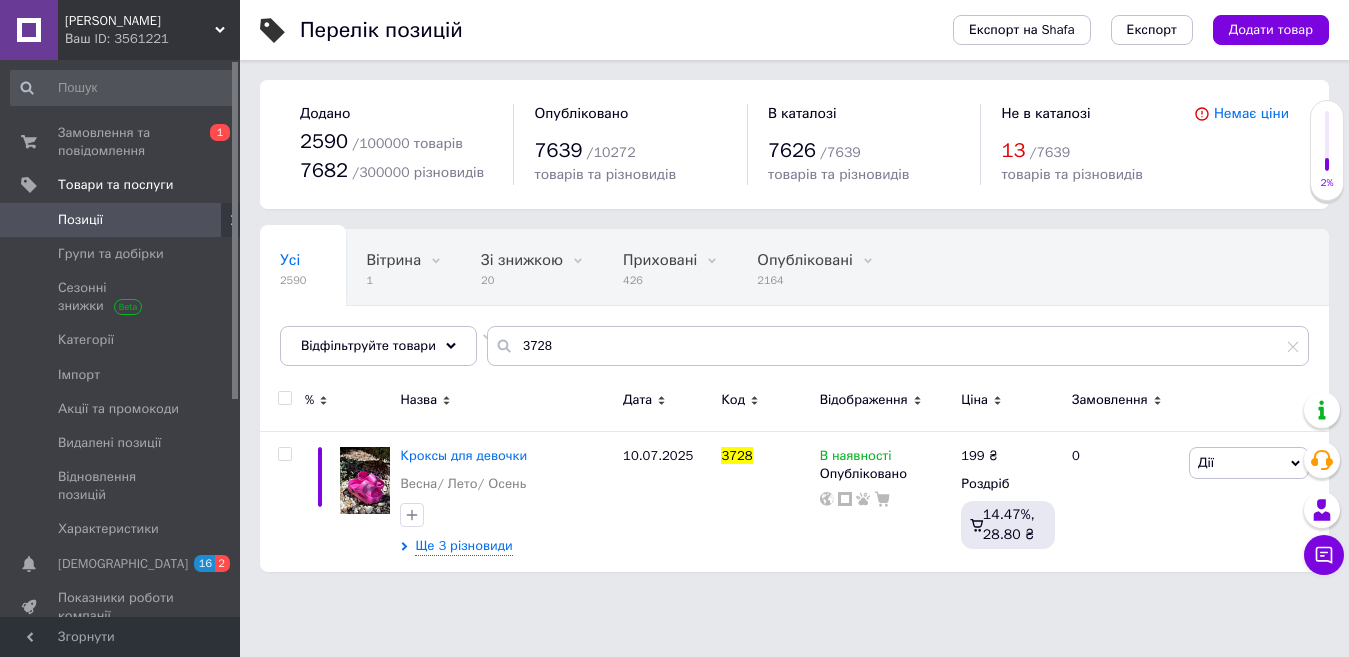 scroll, scrollTop: 0, scrollLeft: 0, axis: both 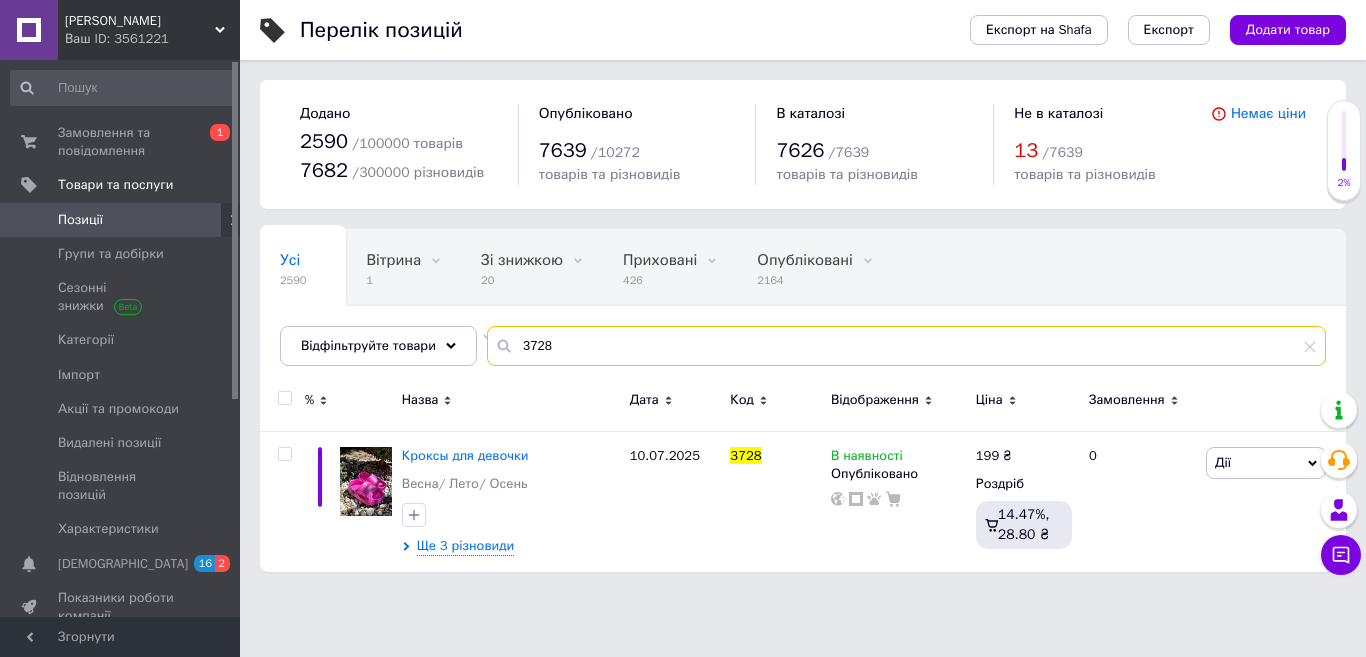 click on "3728" at bounding box center (906, 346) 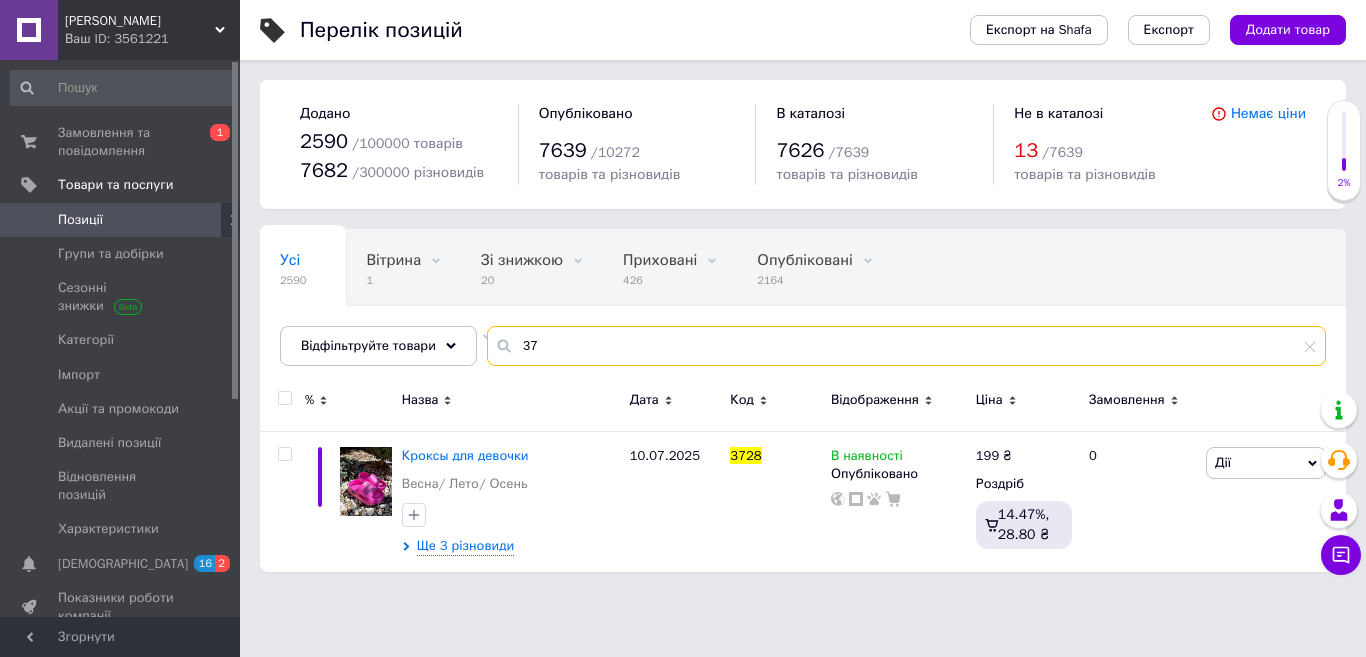 type on "3" 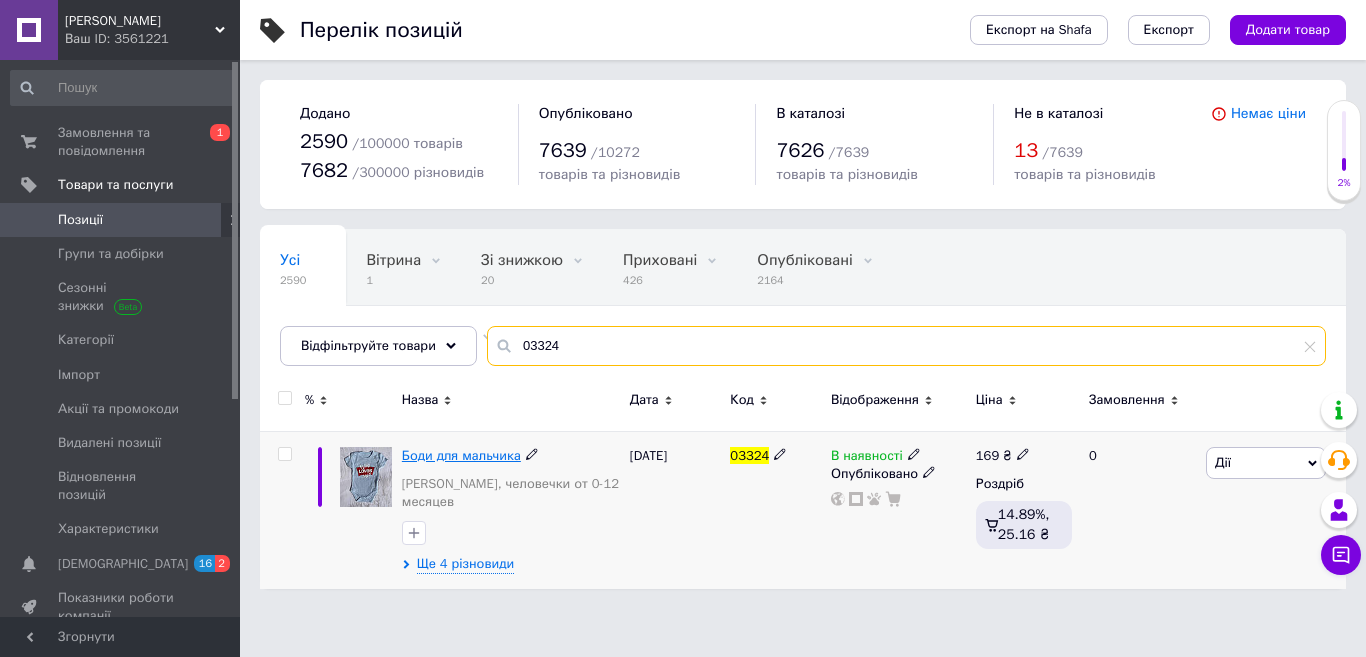 type on "03324" 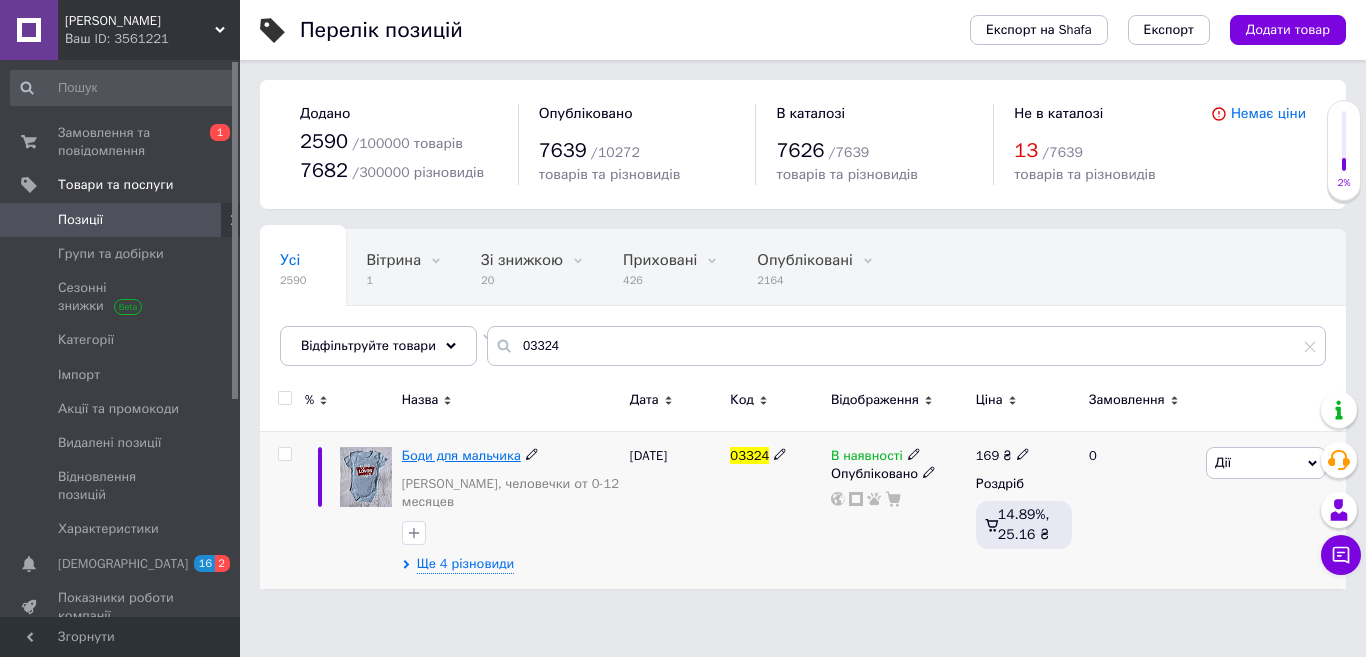 click on "Боди для мальчика" at bounding box center (461, 455) 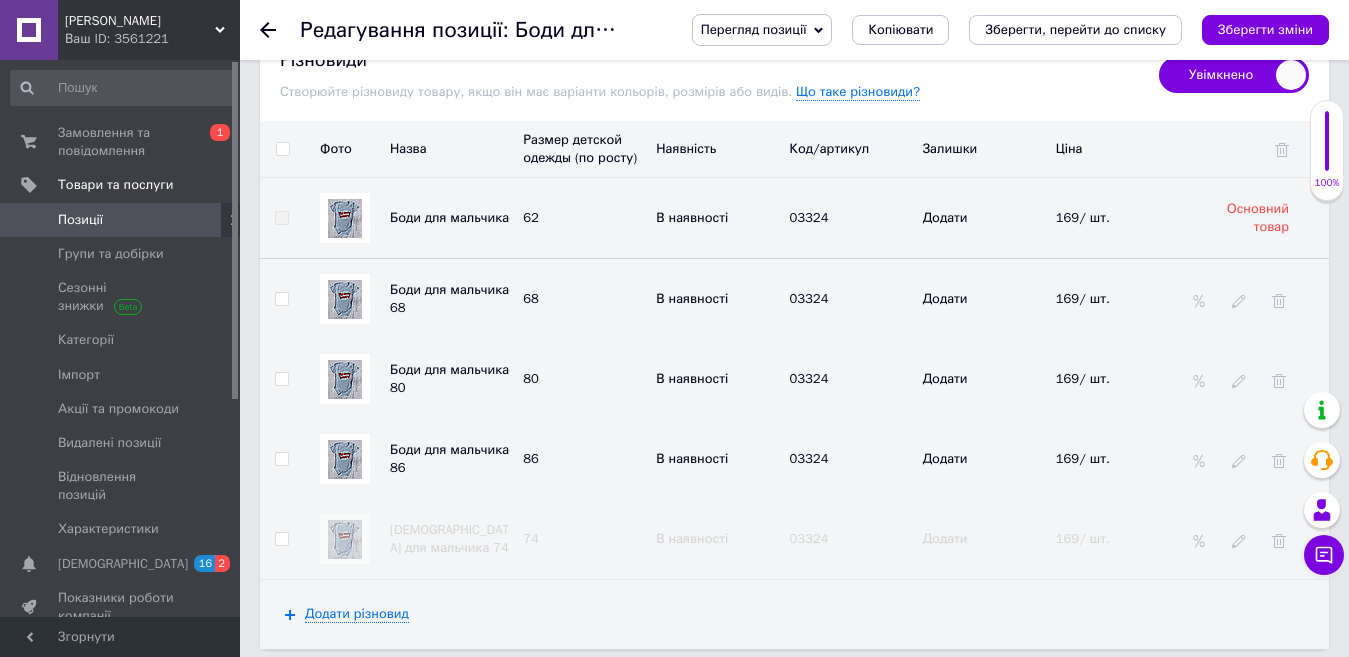 scroll, scrollTop: 2500, scrollLeft: 0, axis: vertical 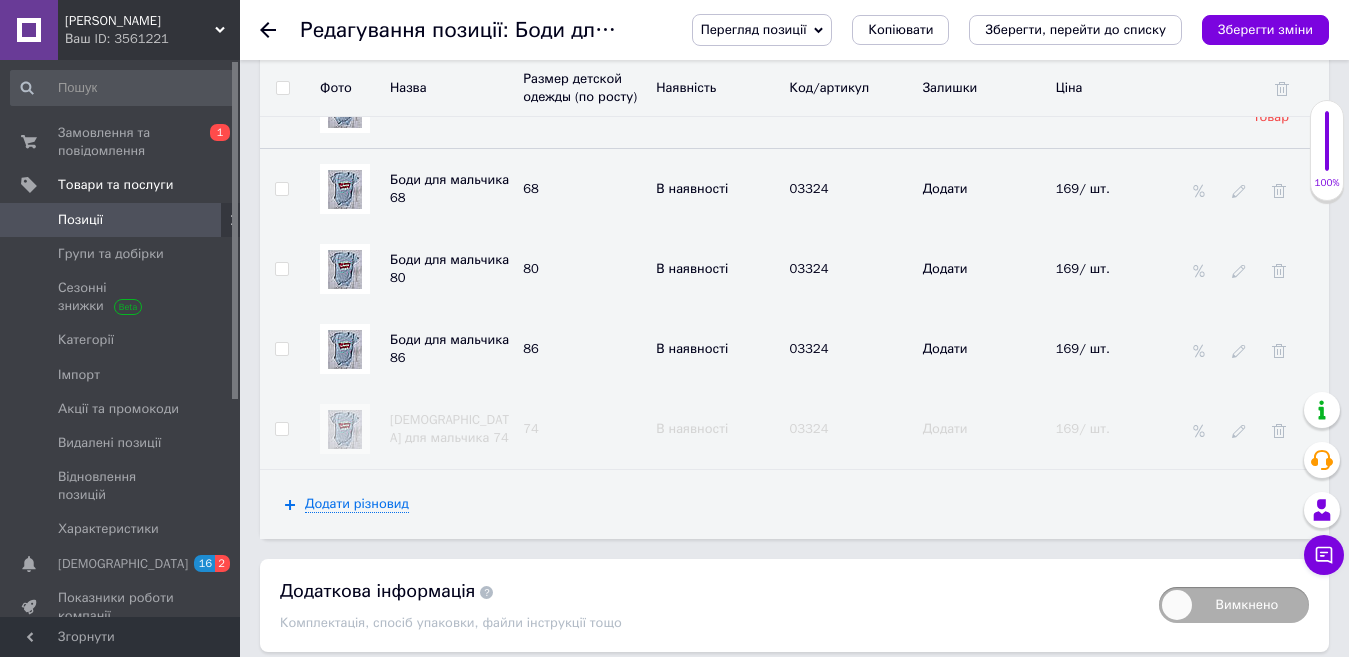 drag, startPoint x: 286, startPoint y: 251, endPoint x: 275, endPoint y: 67, distance: 184.3285 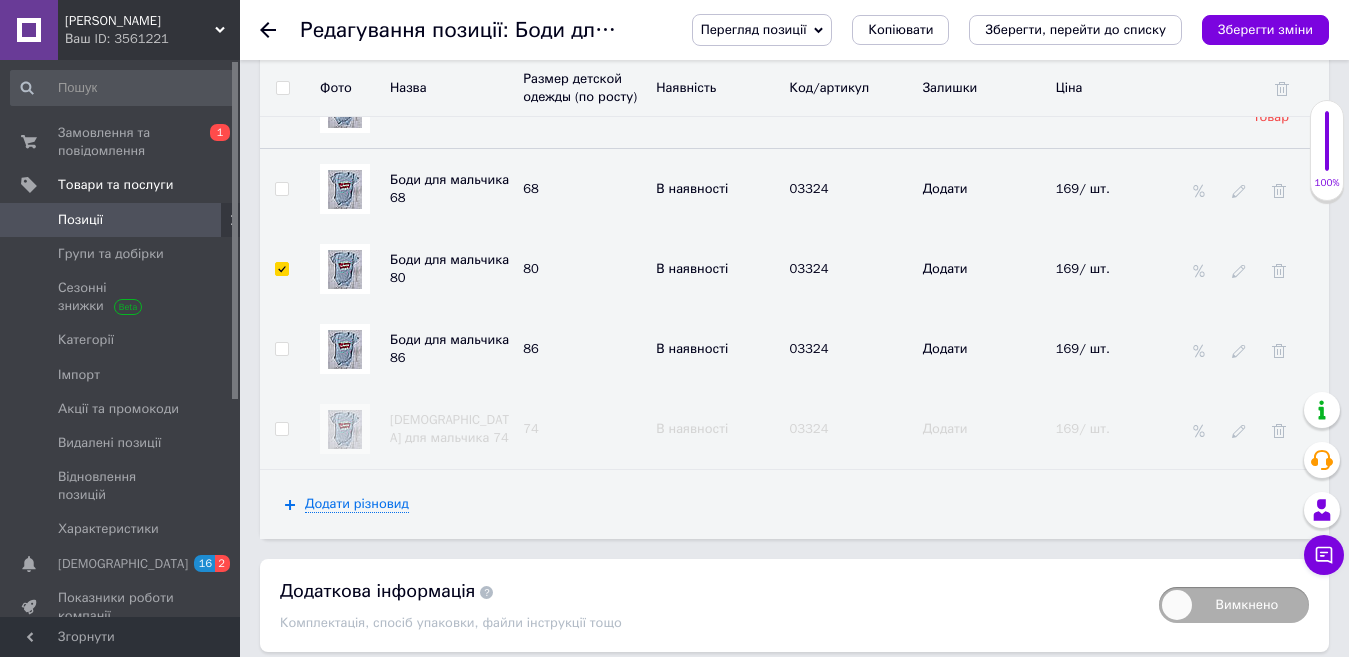 checkbox on "true" 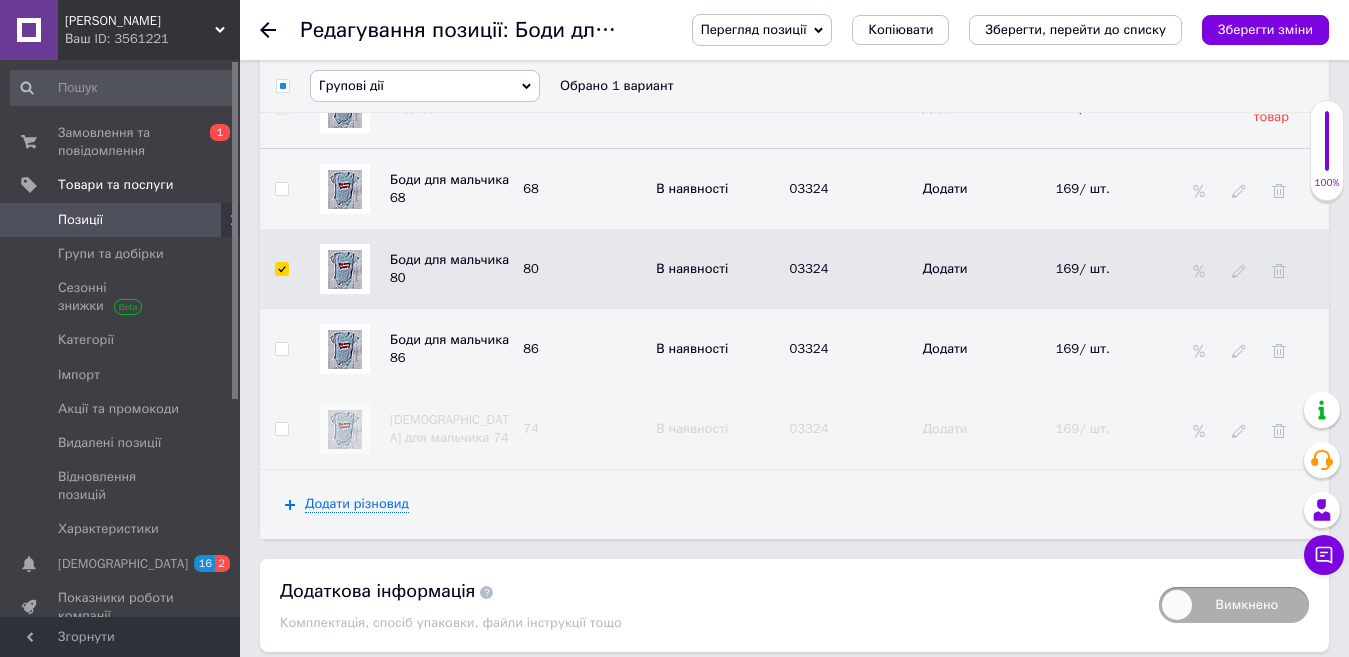 click on "Групові дії" at bounding box center (351, 85) 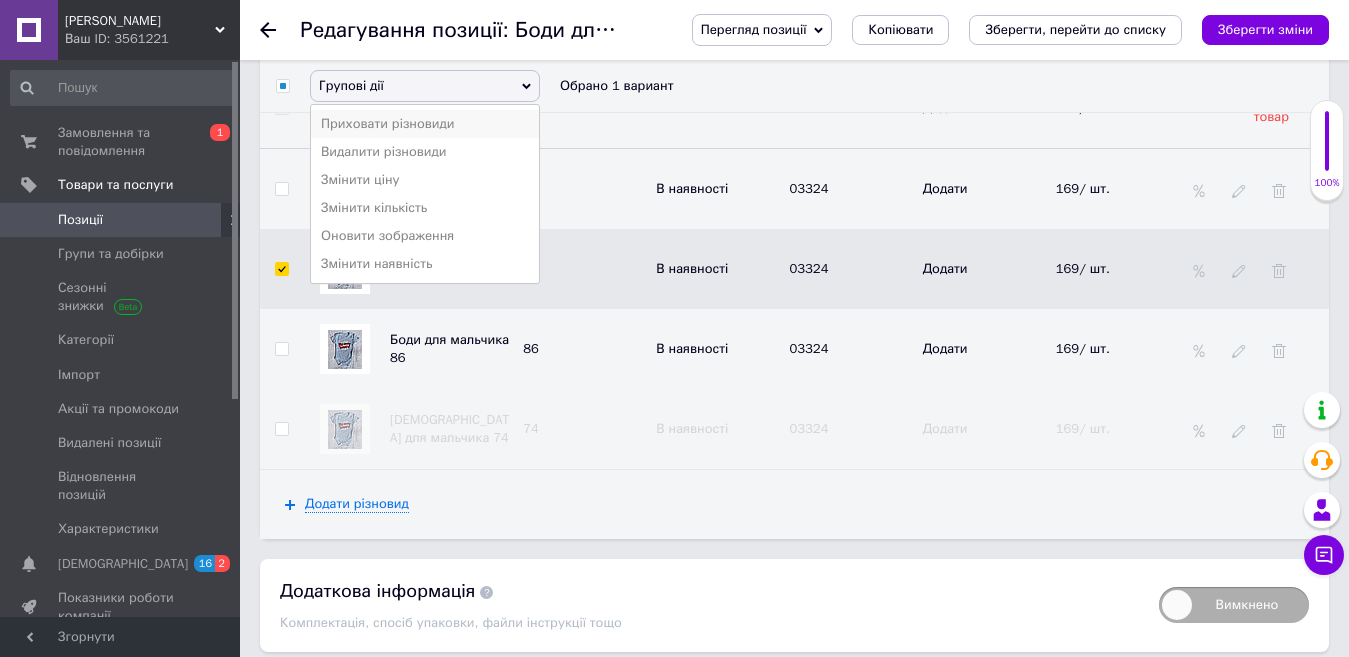 click on "Приховати різновиди" at bounding box center (425, 124) 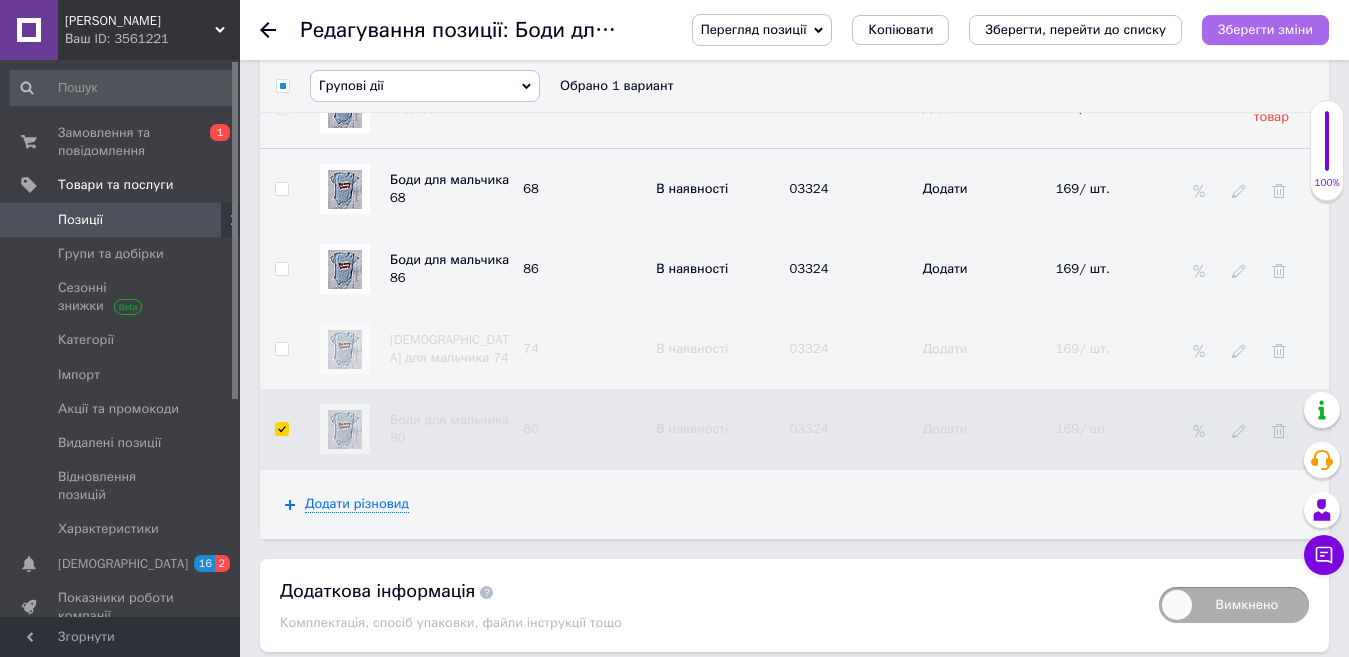click on "Зберегти зміни" at bounding box center (1265, 29) 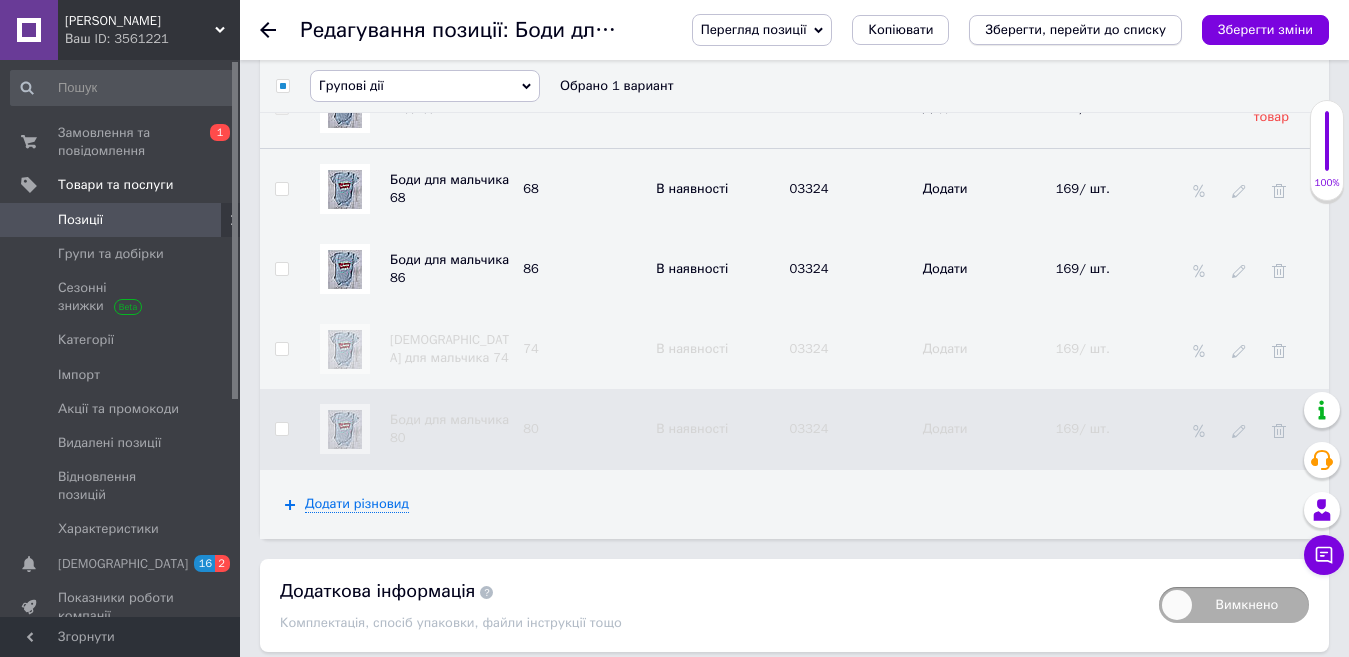 checkbox on "false" 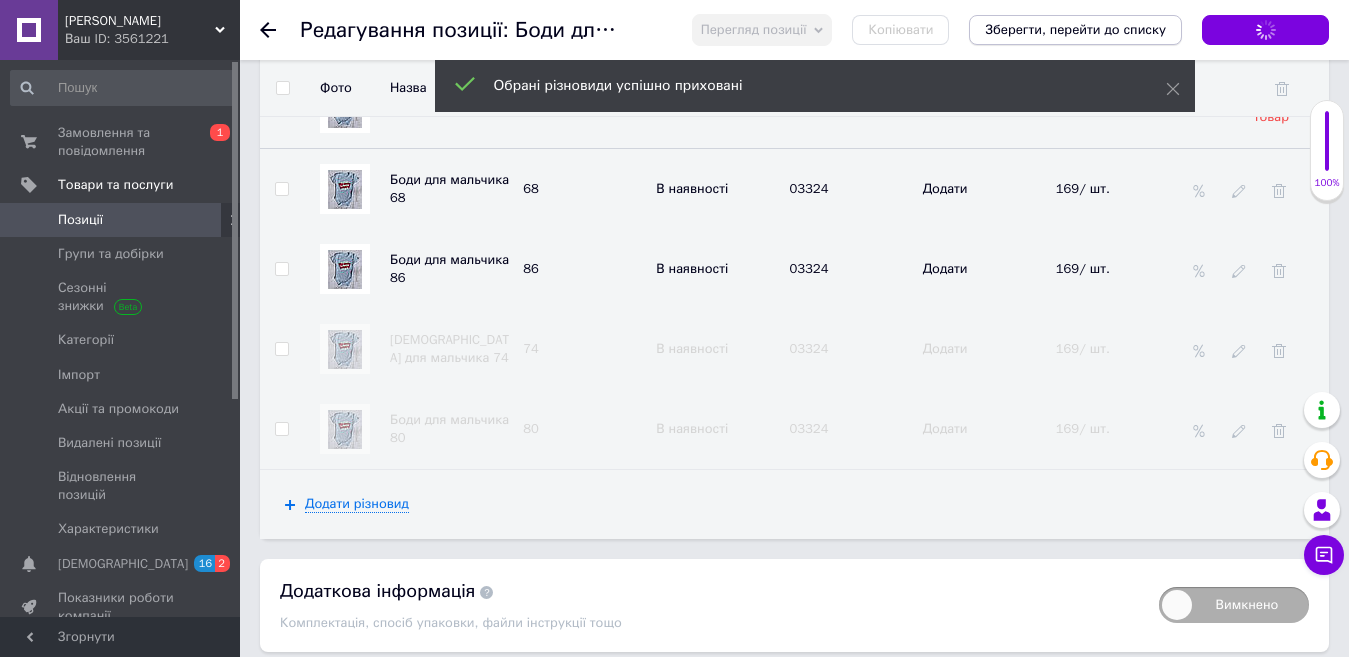 click on "Зберегти, перейти до списку" at bounding box center [1075, 30] 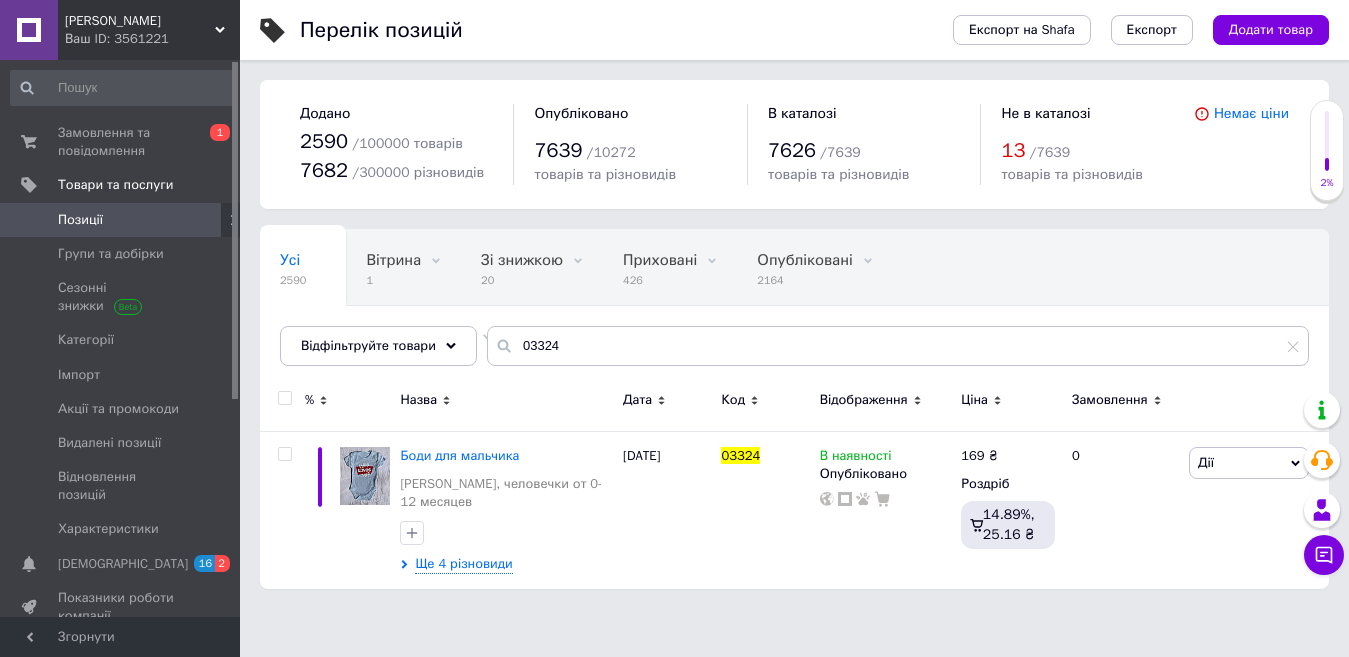 scroll, scrollTop: 0, scrollLeft: 0, axis: both 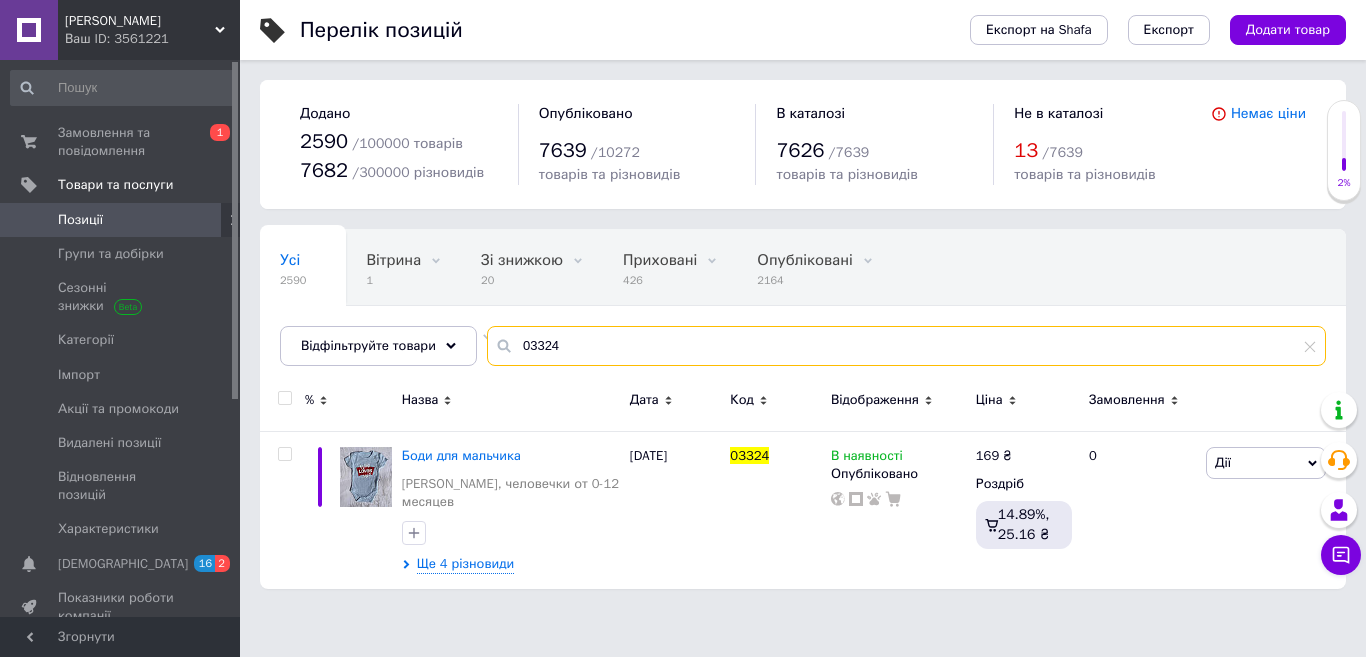 click on "03324" at bounding box center (906, 346) 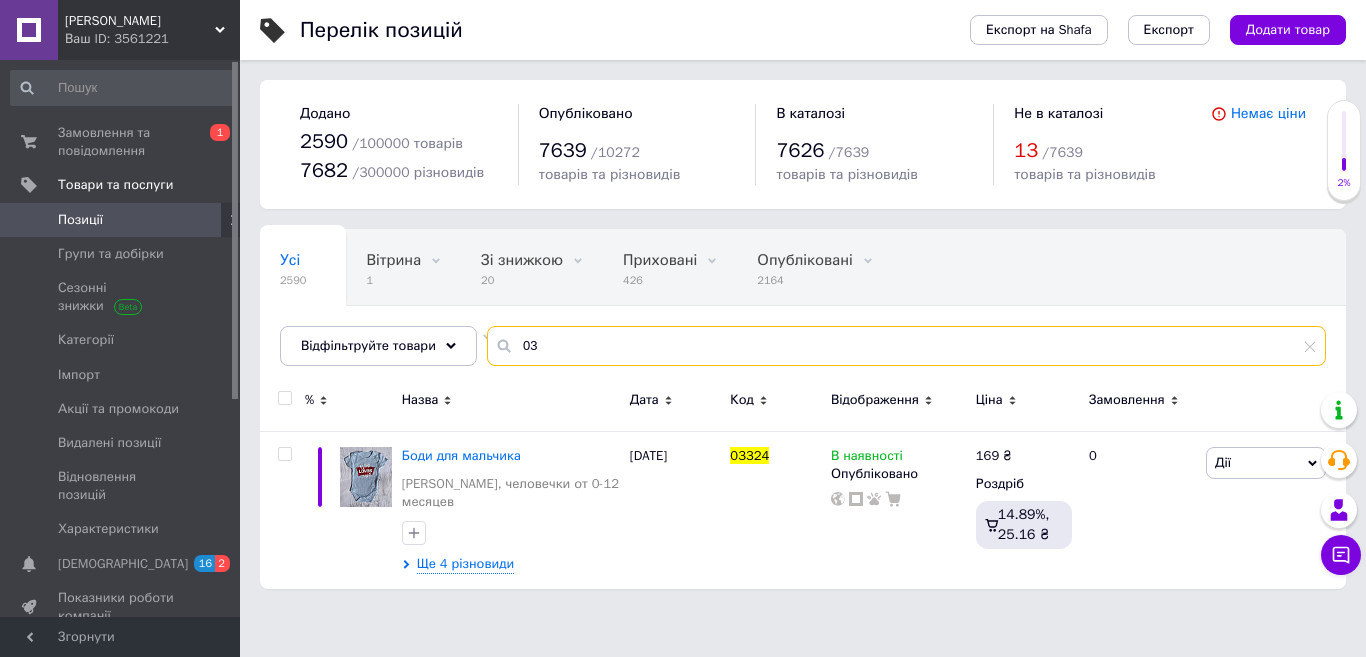 type on "0" 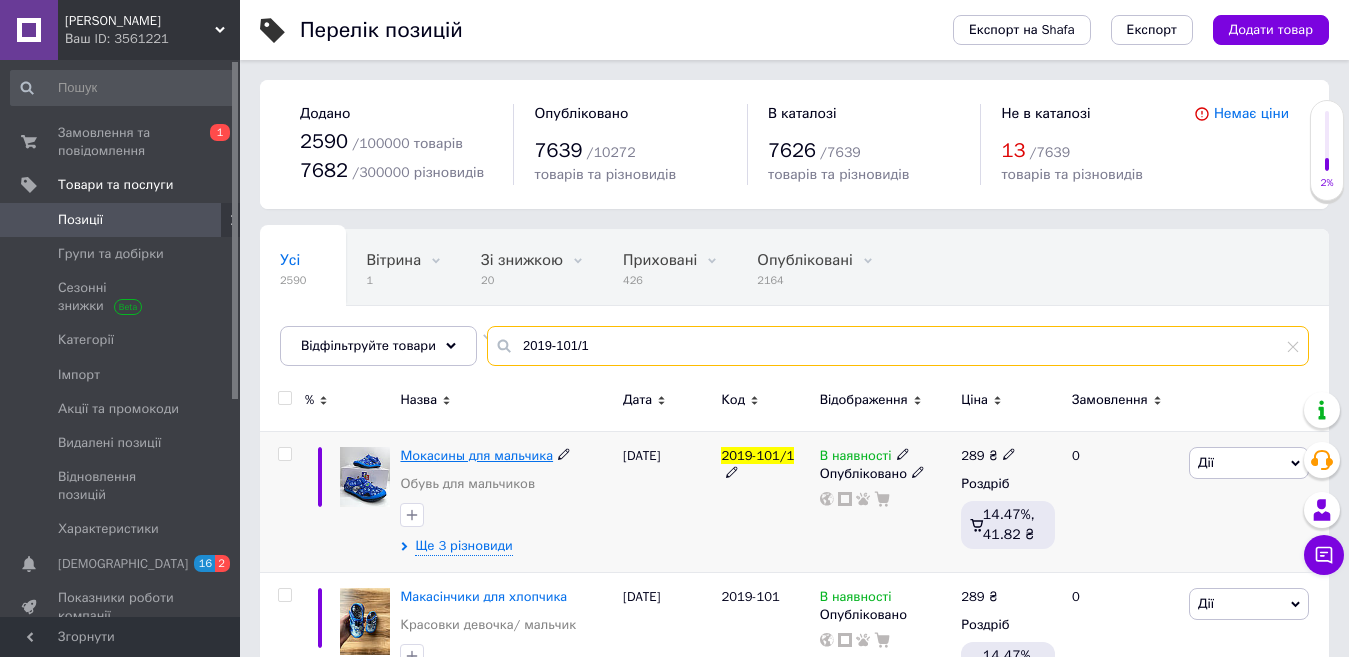 type on "2019-101/1" 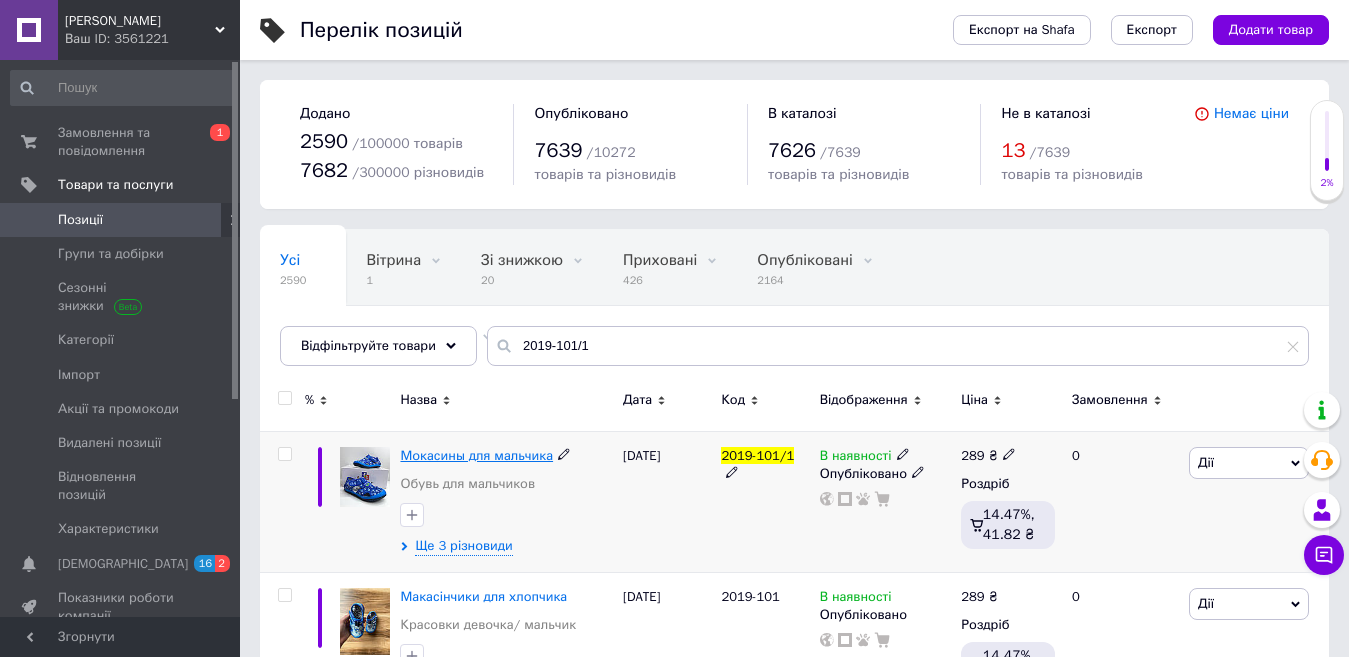 click on "Мокасины для мальчика" at bounding box center [476, 455] 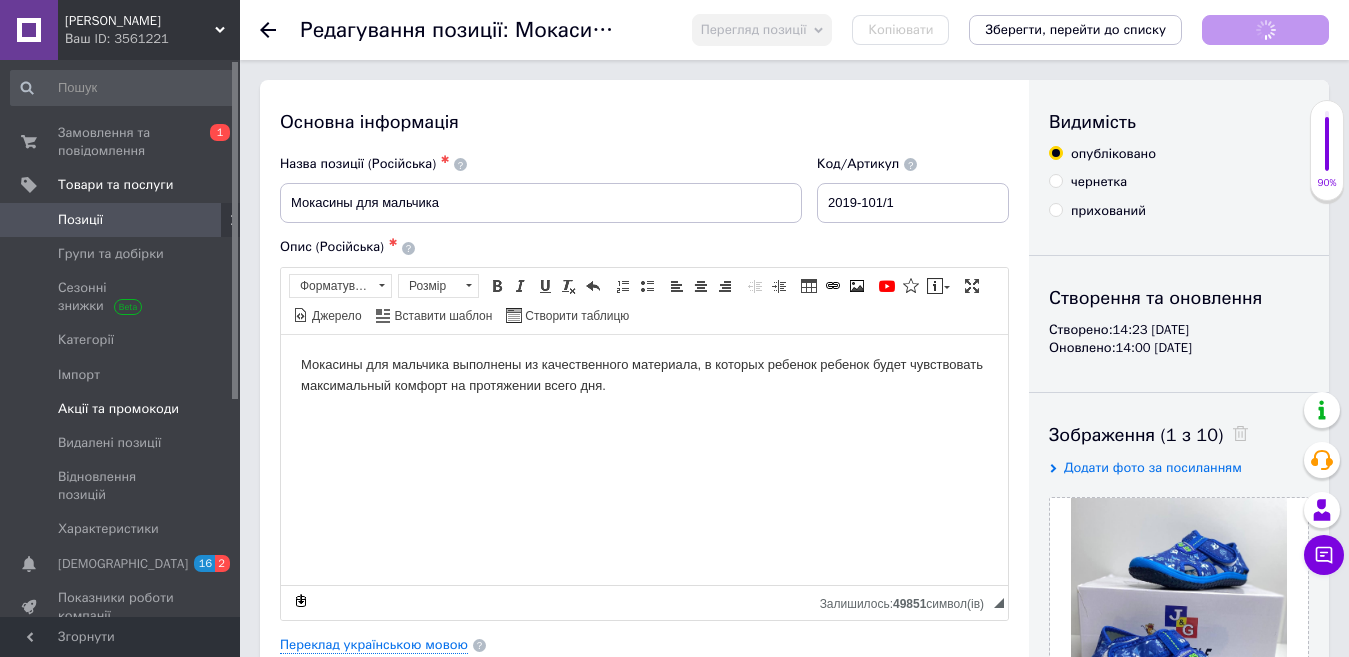 scroll, scrollTop: 0, scrollLeft: 0, axis: both 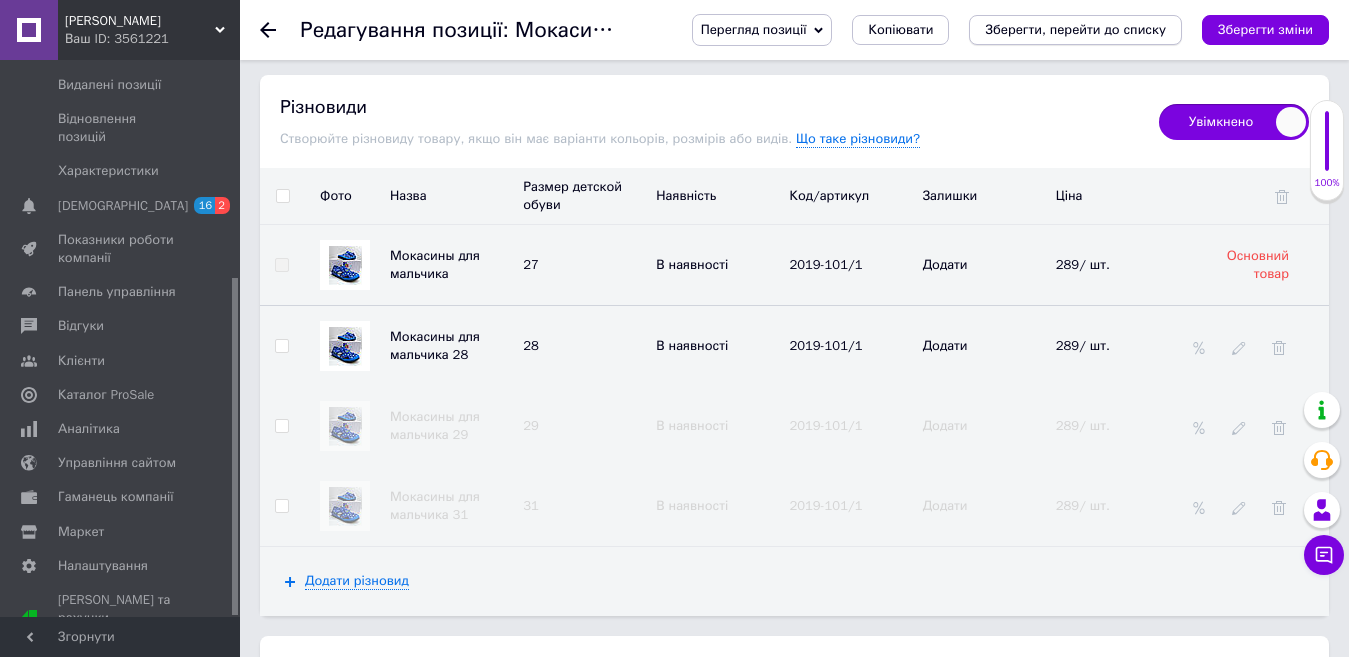 click on "Зберегти, перейти до списку" at bounding box center [1075, 29] 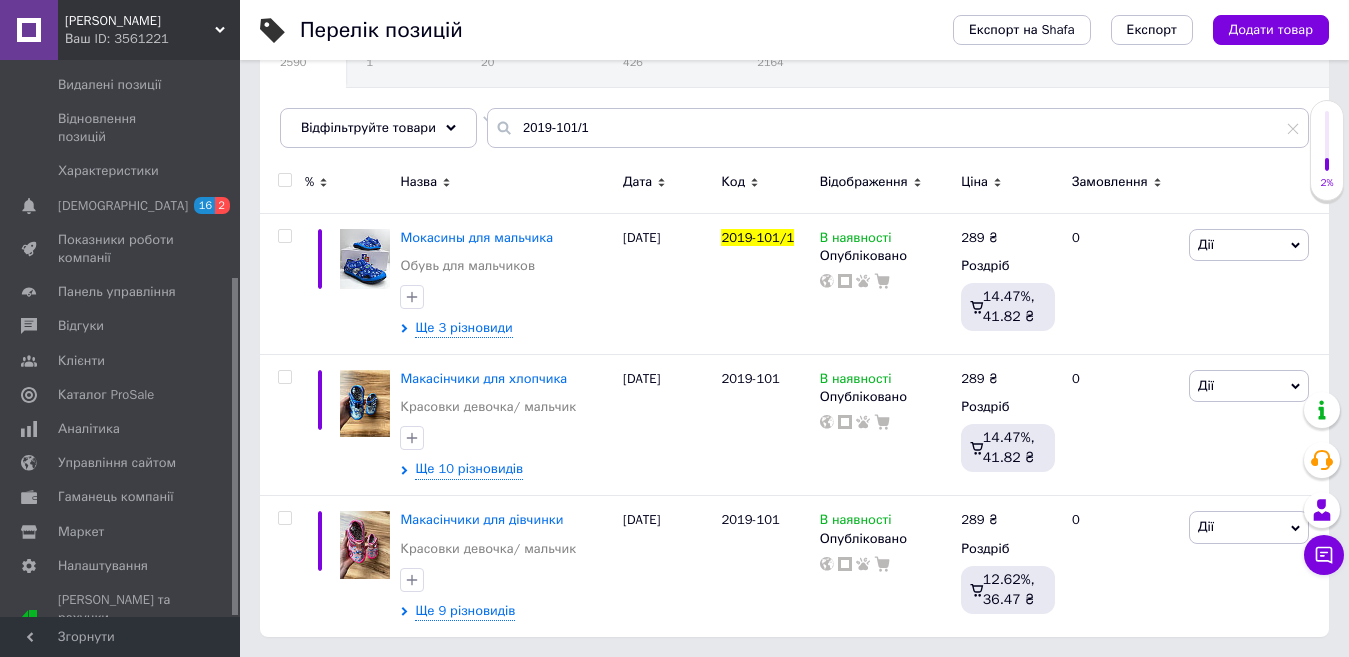 scroll, scrollTop: 0, scrollLeft: 0, axis: both 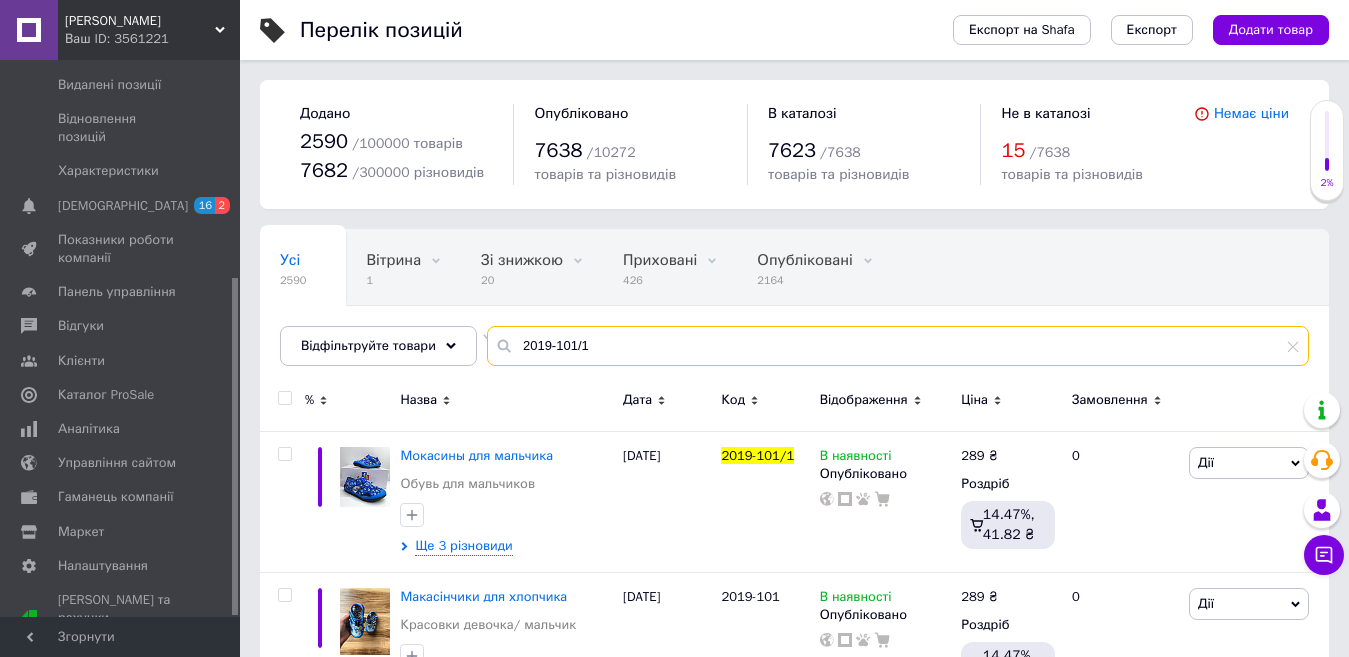 click on "2019-101/1" at bounding box center [898, 346] 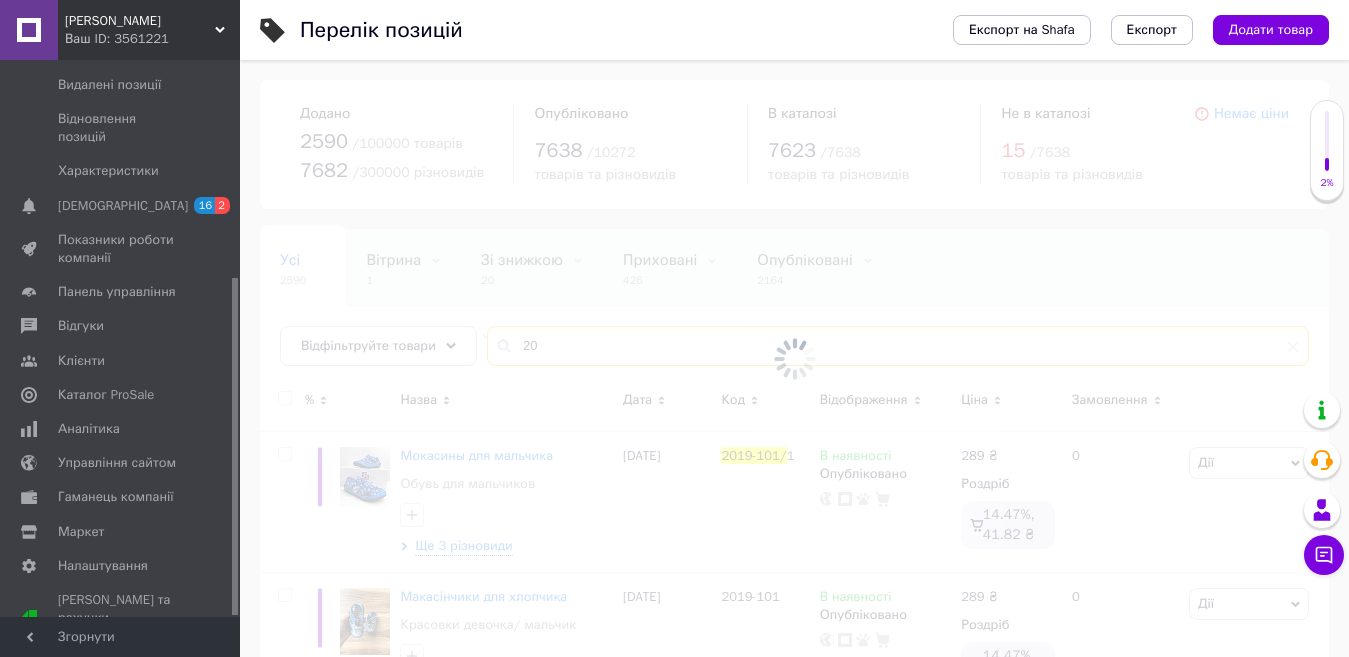 type on "2" 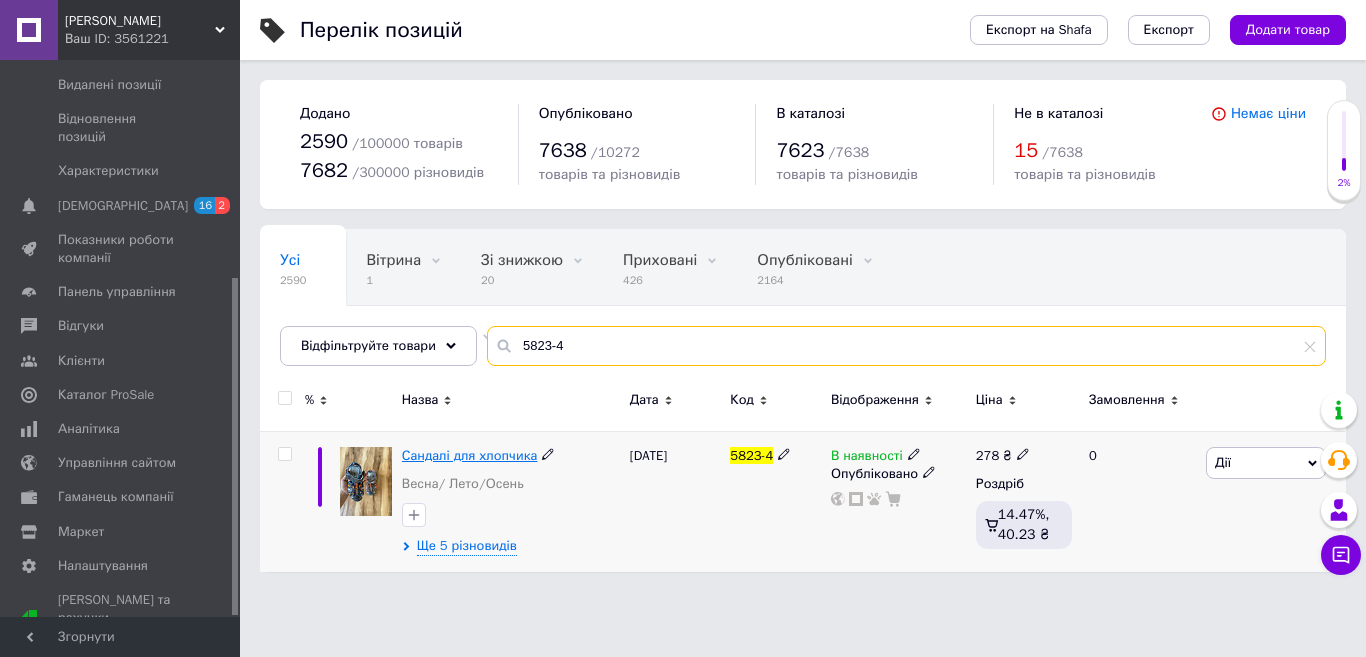 type on "5823-4" 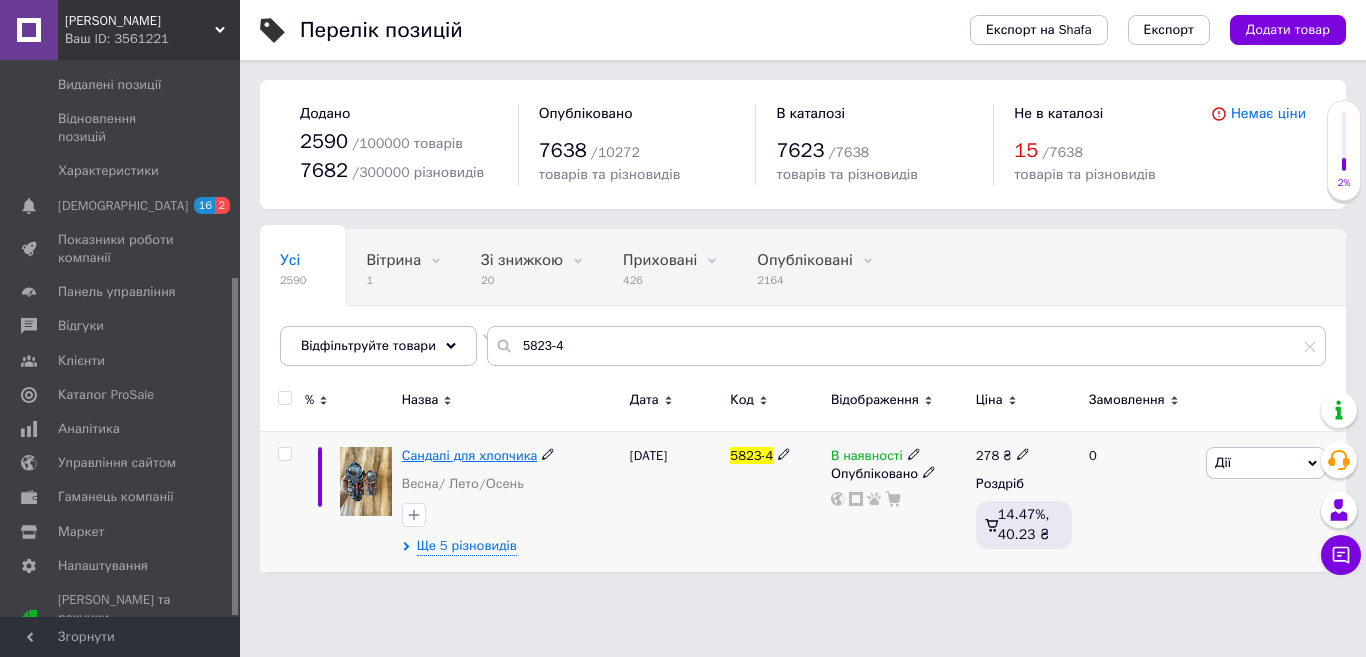 click on "Сандалі для хлопчика" at bounding box center (470, 455) 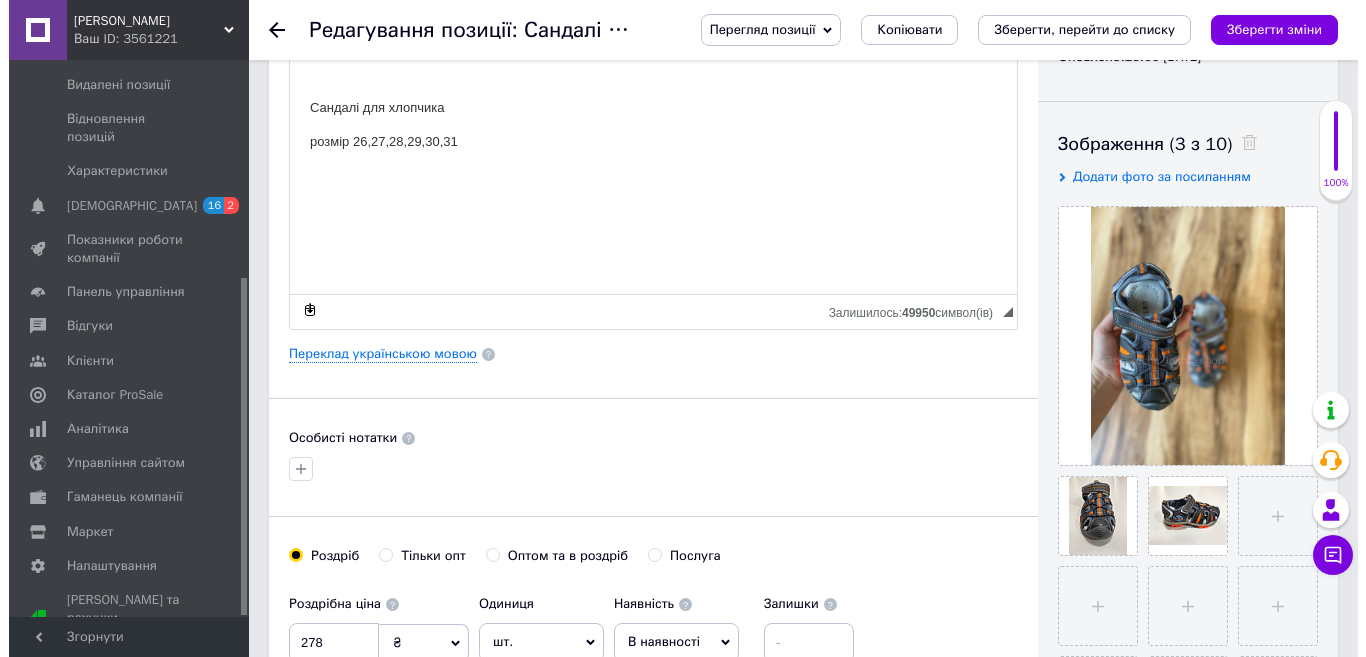 scroll, scrollTop: 300, scrollLeft: 0, axis: vertical 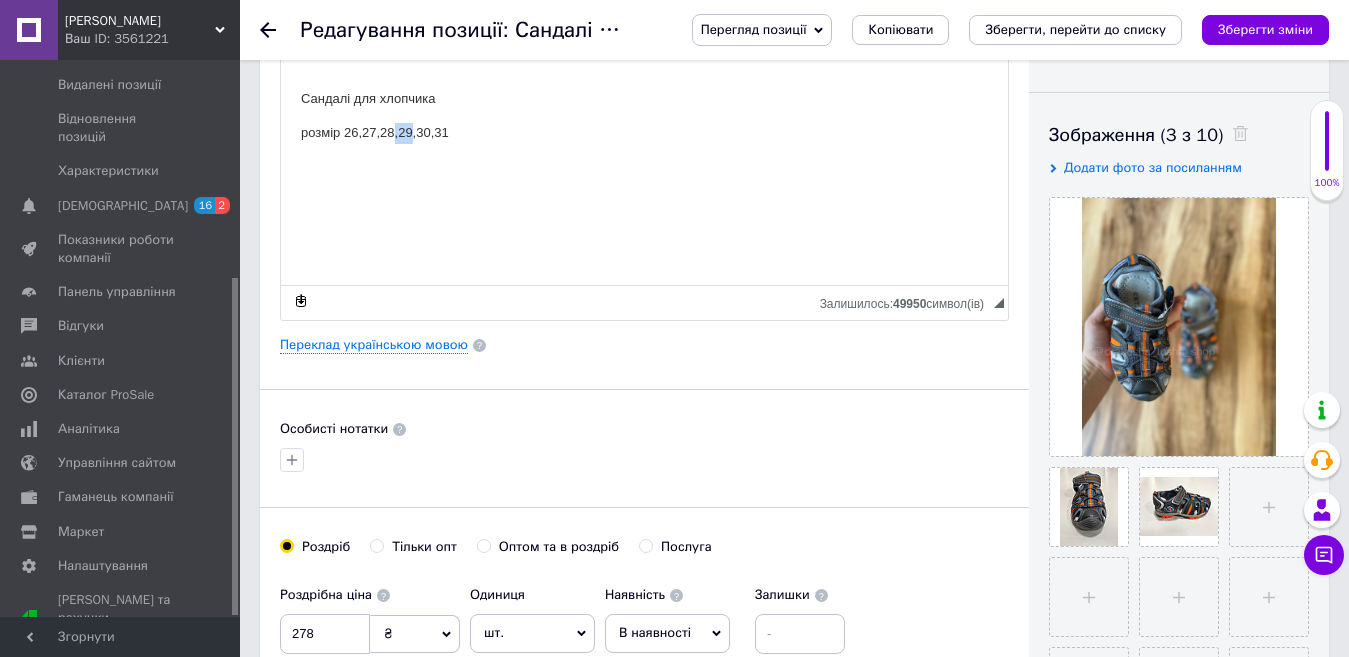 drag, startPoint x: 395, startPoint y: 131, endPoint x: 414, endPoint y: 136, distance: 19.646883 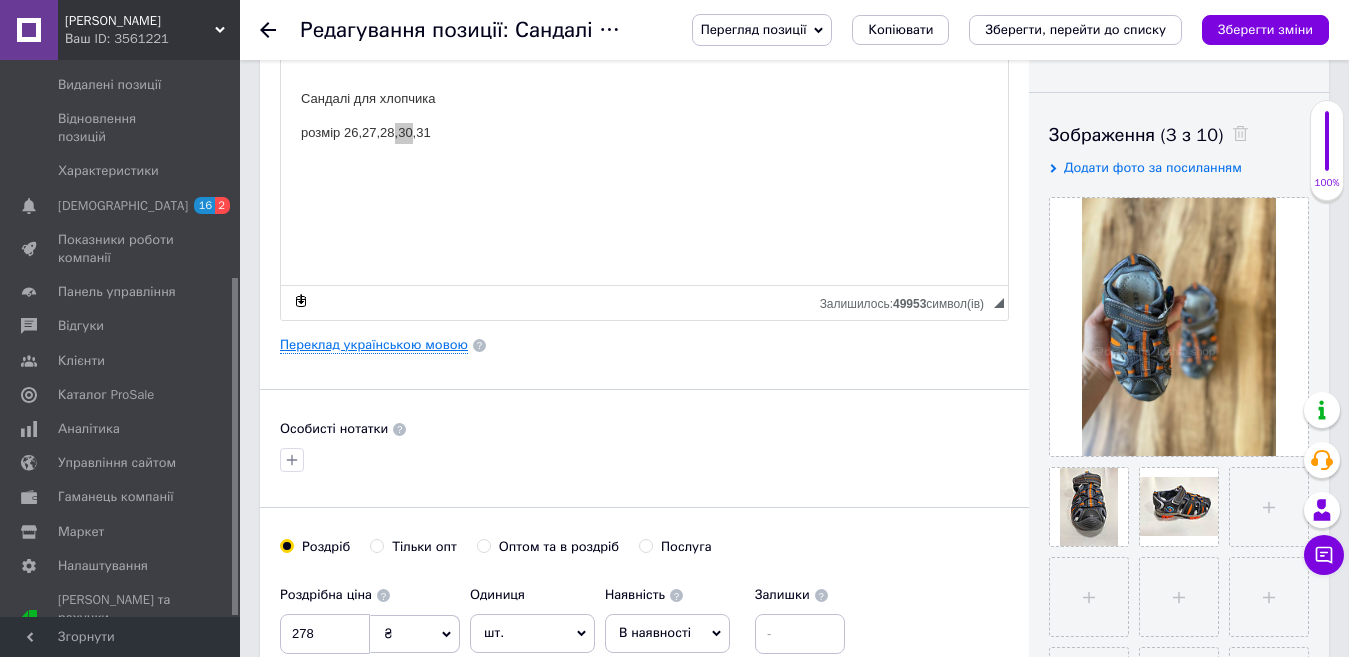 click on "Переклад українською мовою" at bounding box center (374, 345) 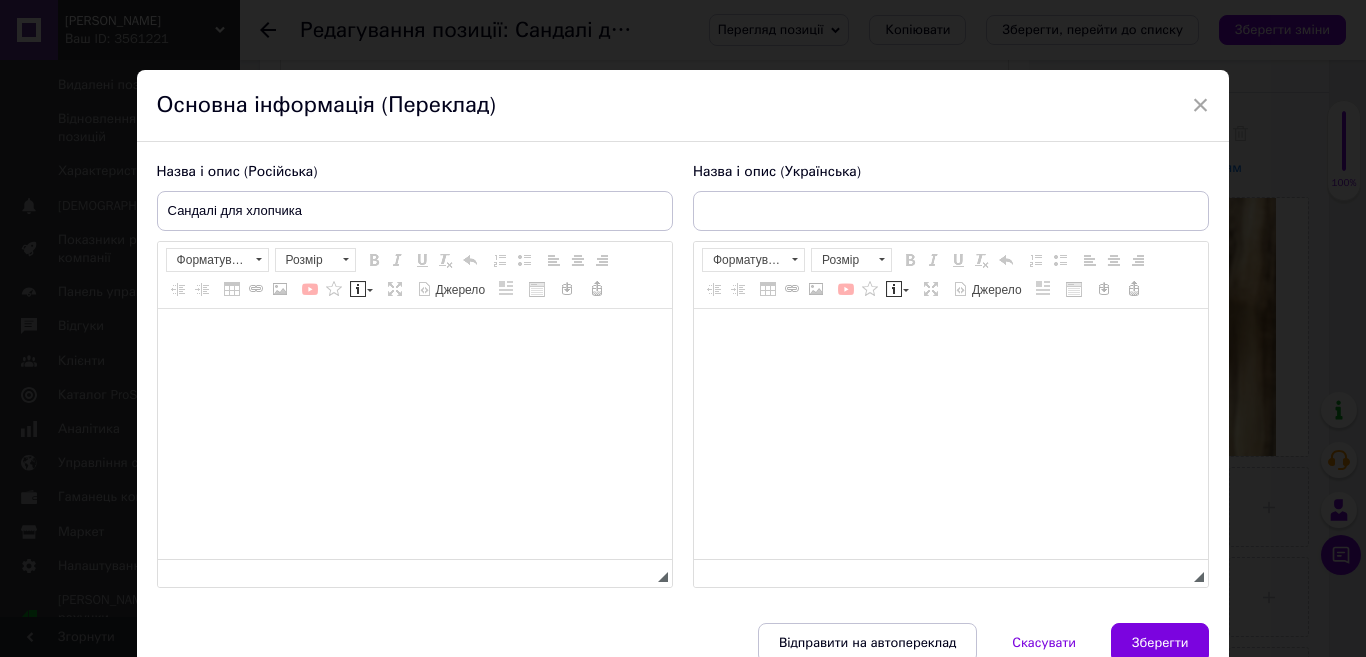 type on "Сандалі для хлопчика" 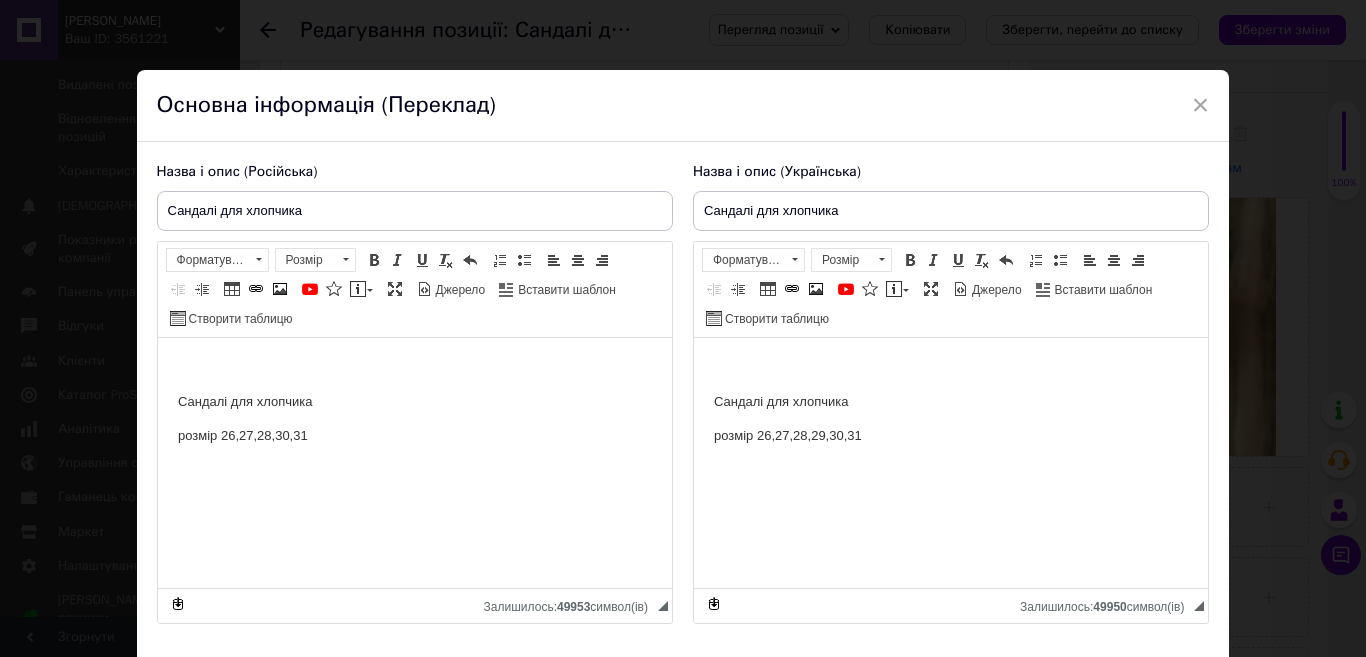 scroll, scrollTop: 0, scrollLeft: 0, axis: both 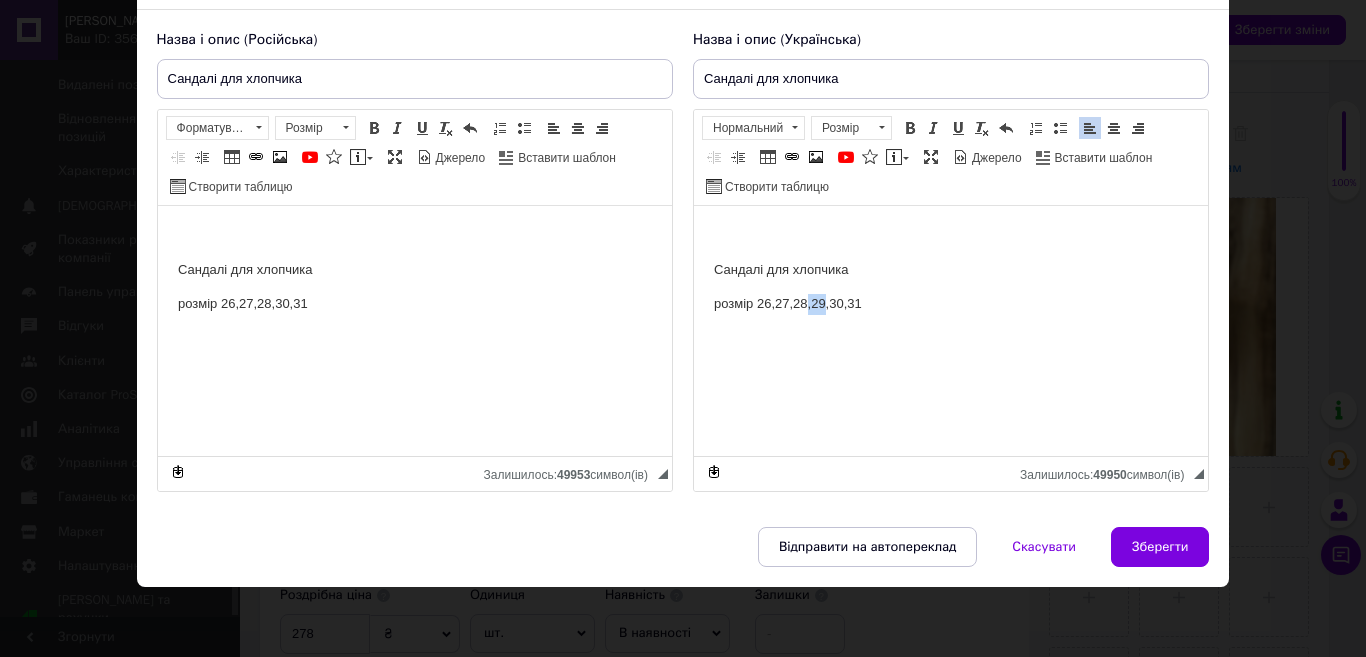 drag, startPoint x: 807, startPoint y: 313, endPoint x: 826, endPoint y: 304, distance: 21.023796 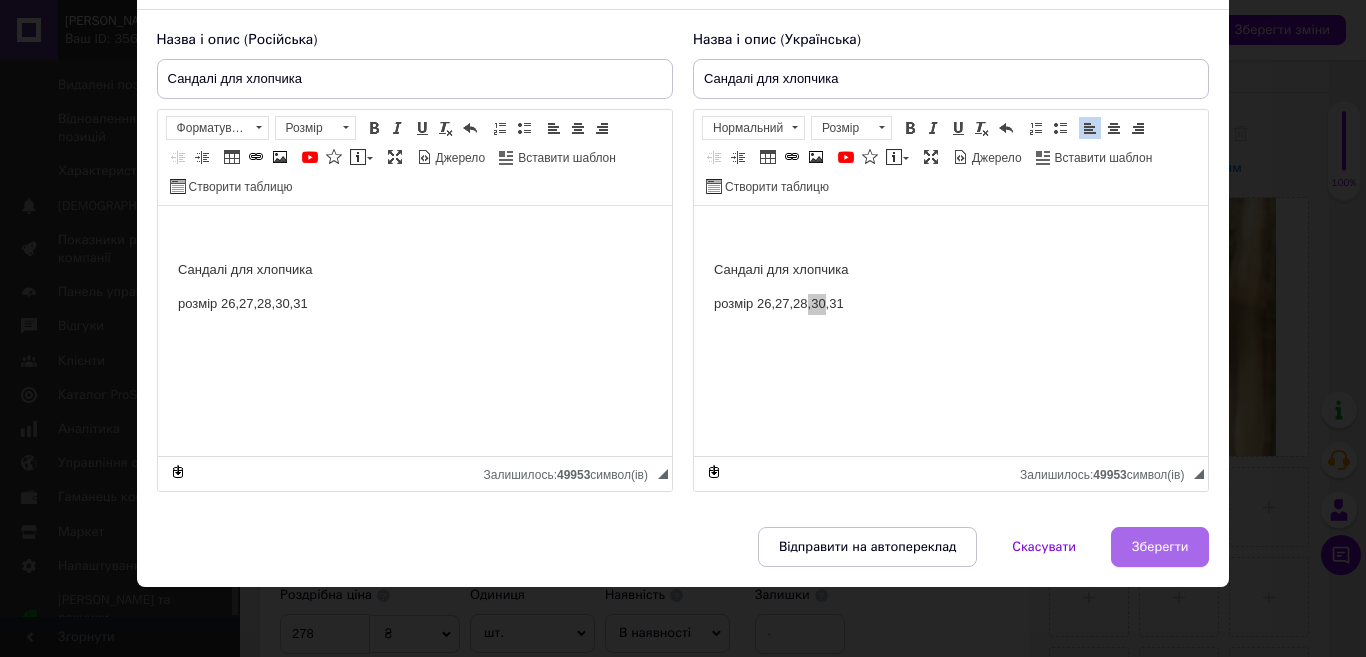 click on "Зберегти" at bounding box center (1160, 547) 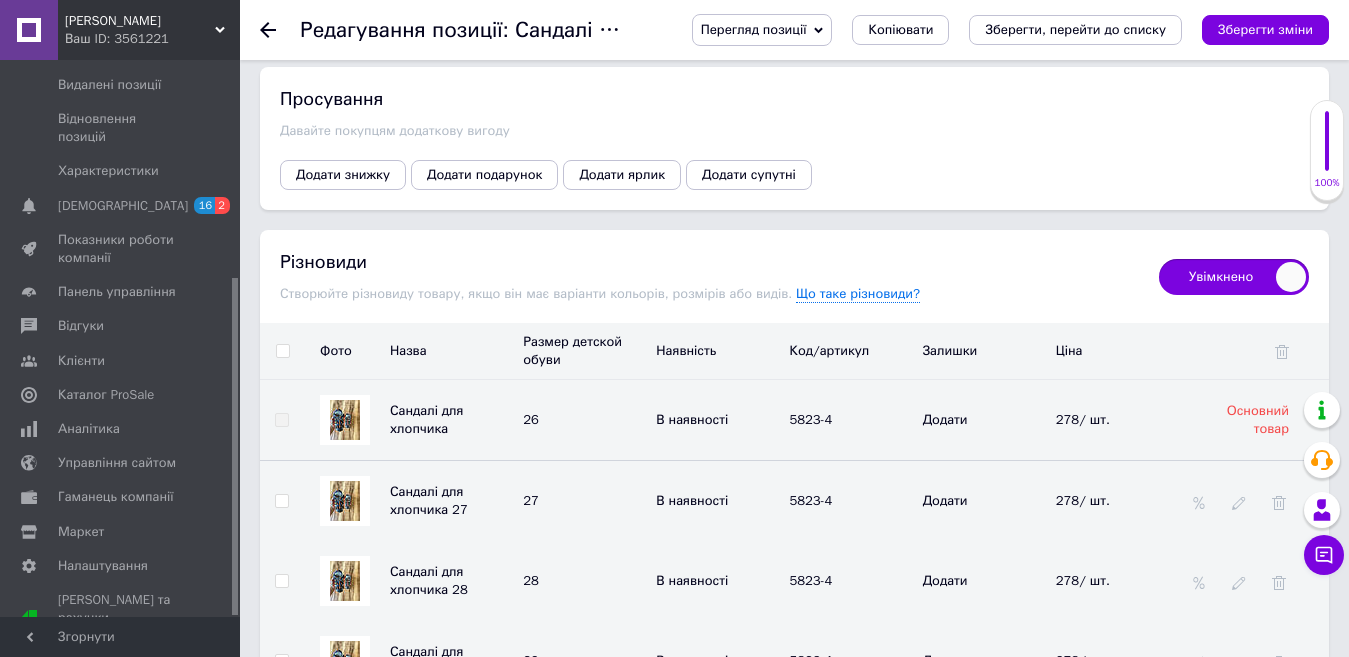 scroll, scrollTop: 2400, scrollLeft: 0, axis: vertical 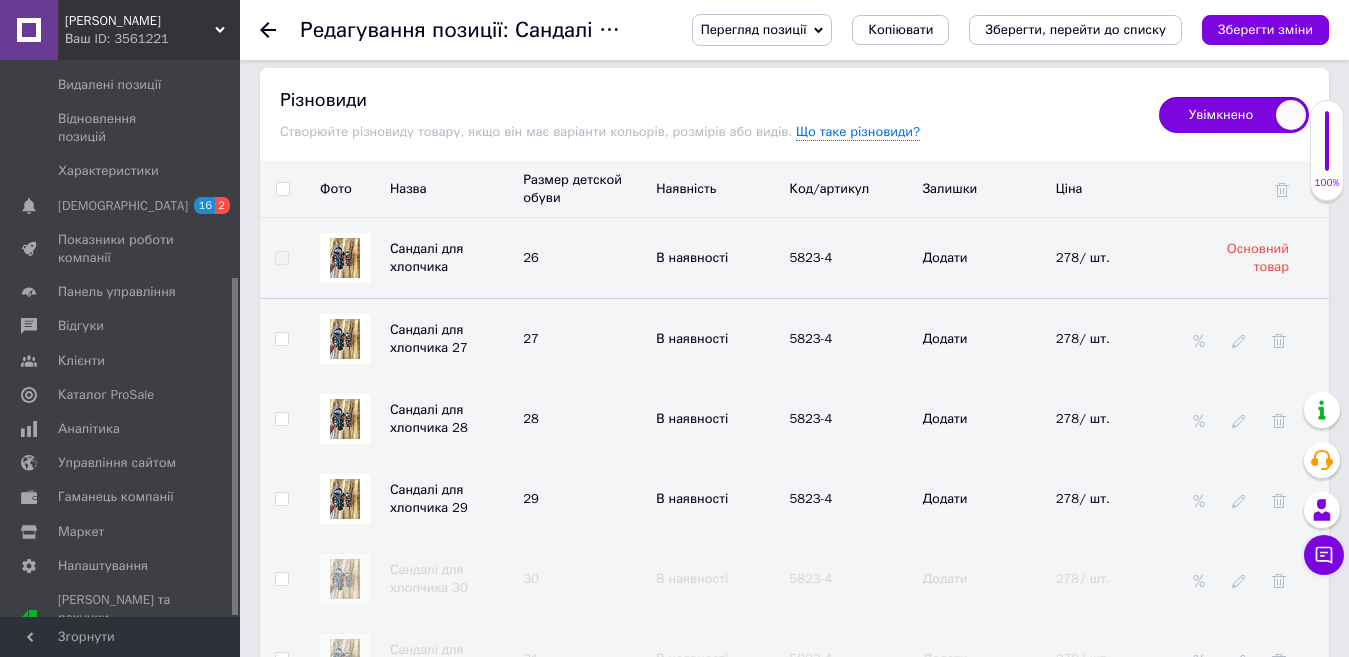 click at bounding box center [281, 499] 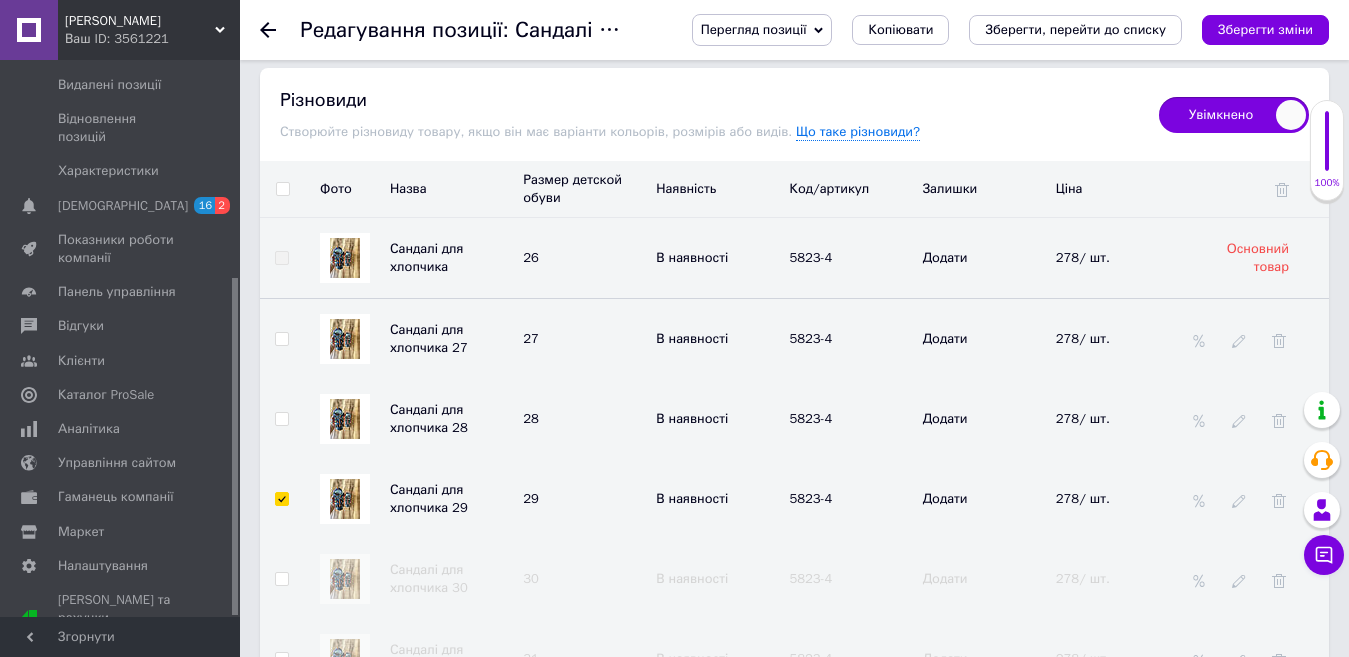 checkbox on "true" 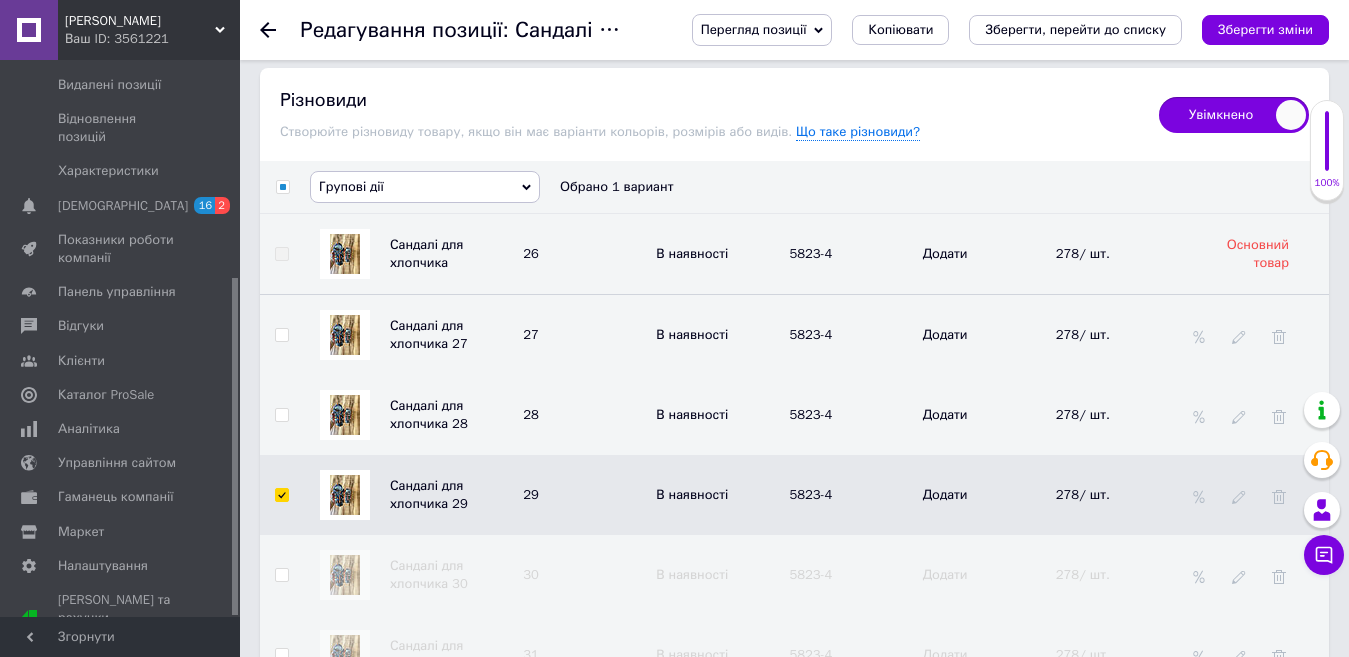 click on "Групові дії" at bounding box center (351, 186) 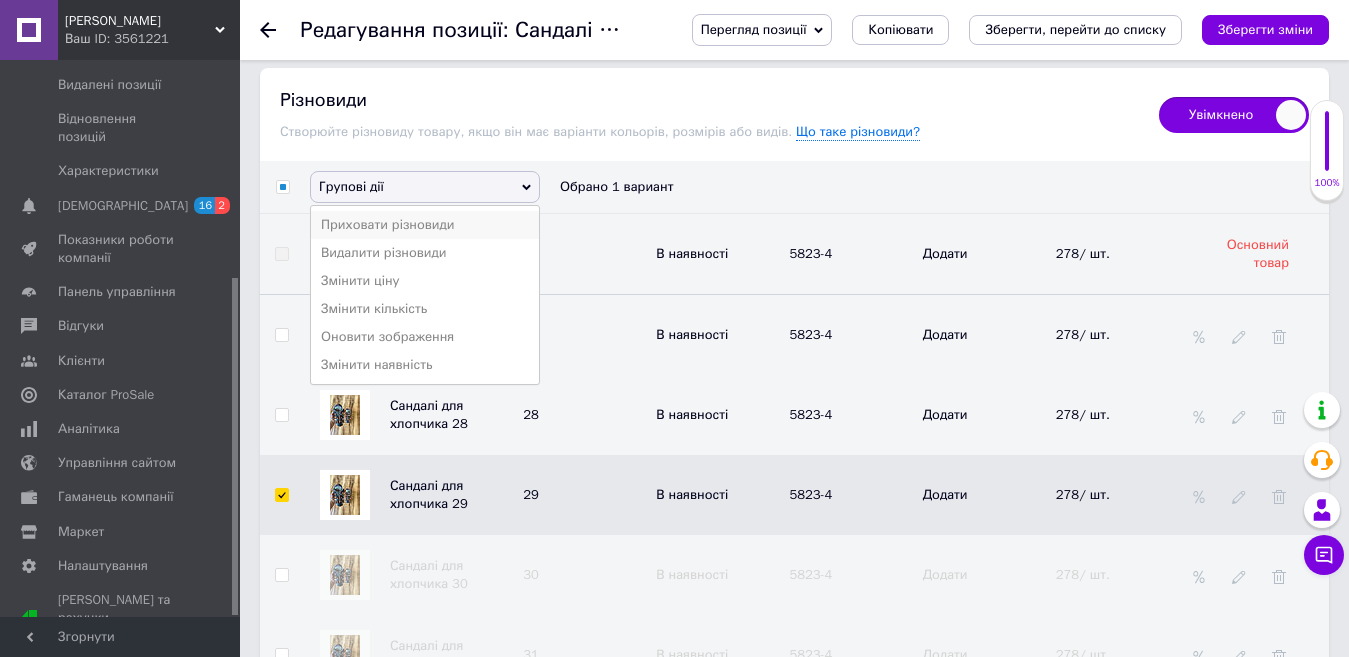 click on "Приховати різновиди" at bounding box center [425, 225] 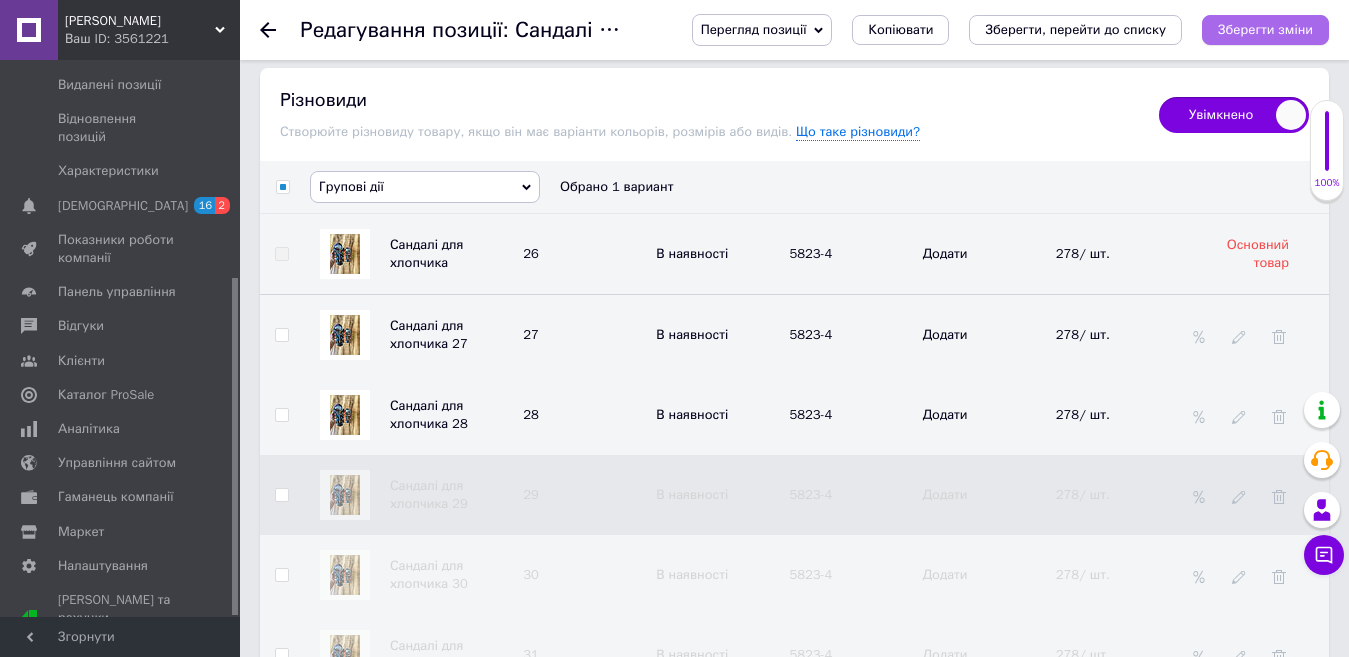 checkbox on "false" 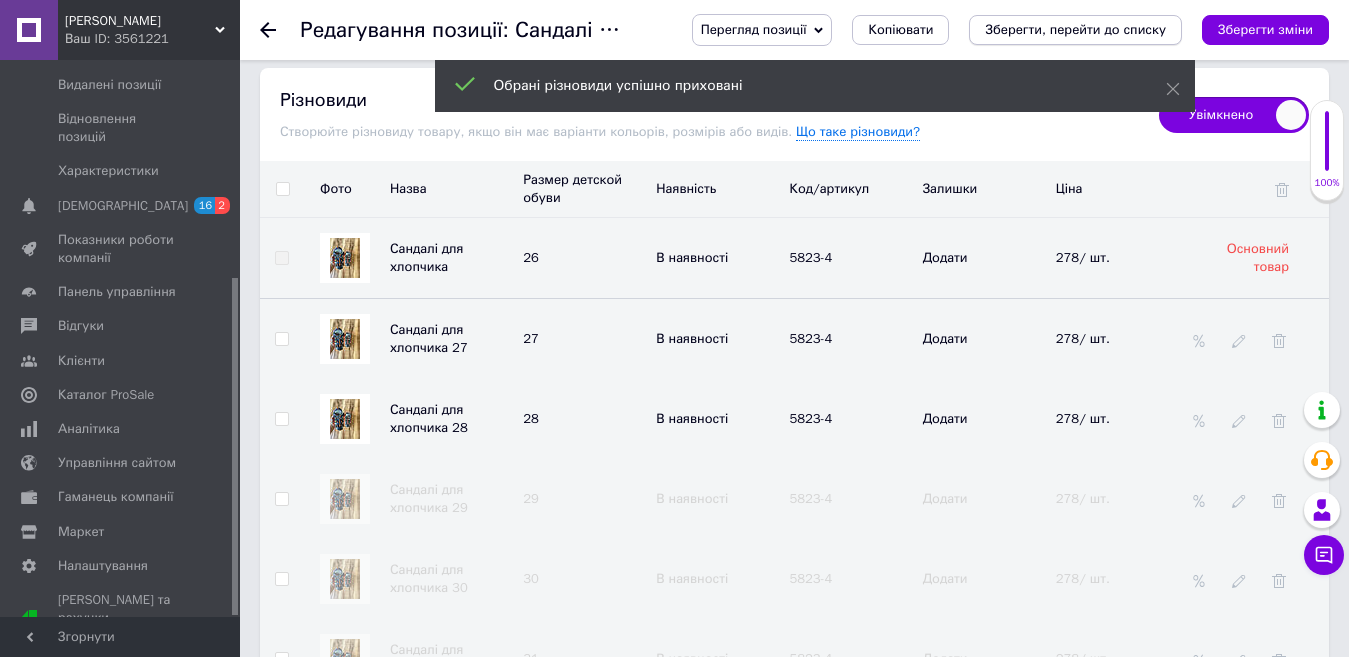 drag, startPoint x: 1272, startPoint y: 31, endPoint x: 1053, endPoint y: 33, distance: 219.00912 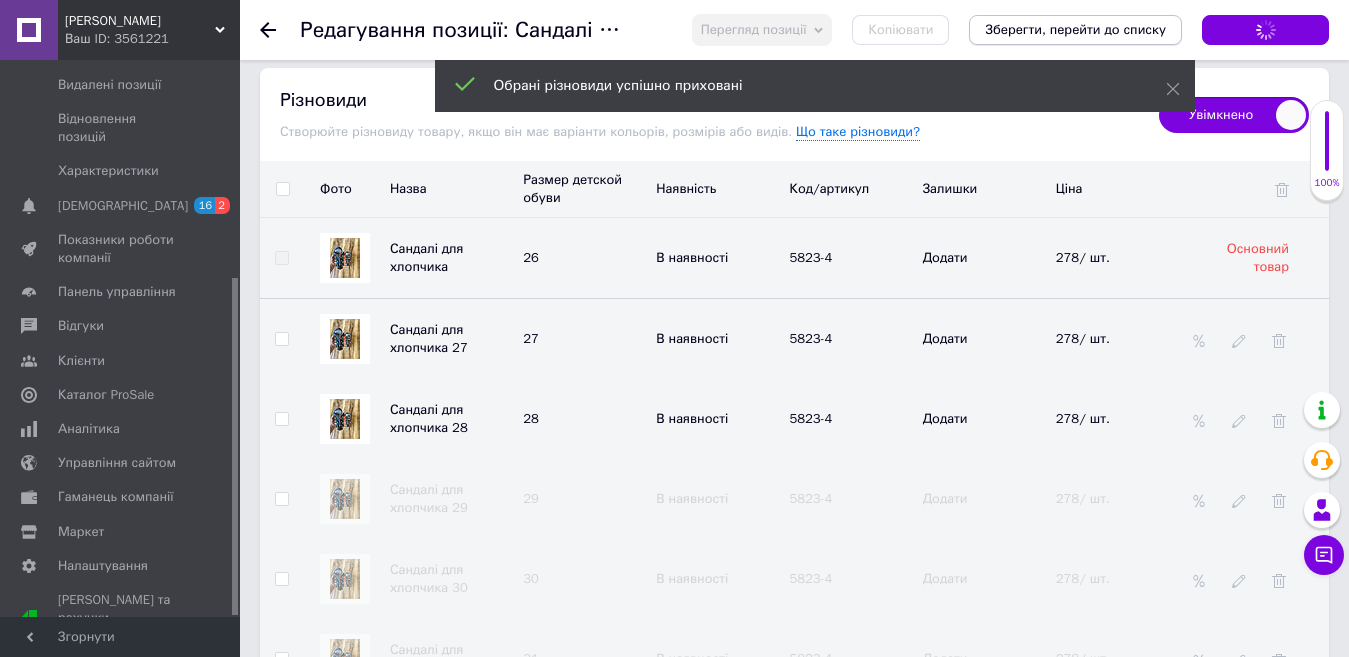 click on "Зберегти, перейти до списку" at bounding box center [1075, 29] 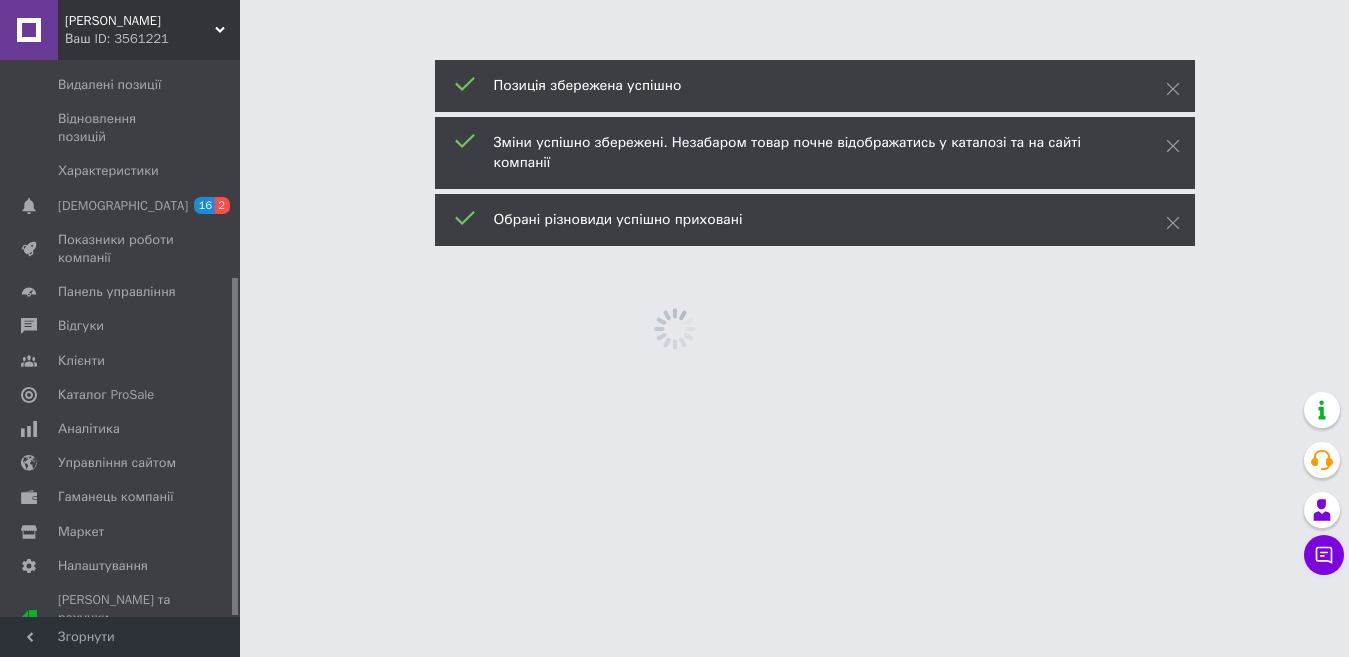 scroll, scrollTop: 0, scrollLeft: 0, axis: both 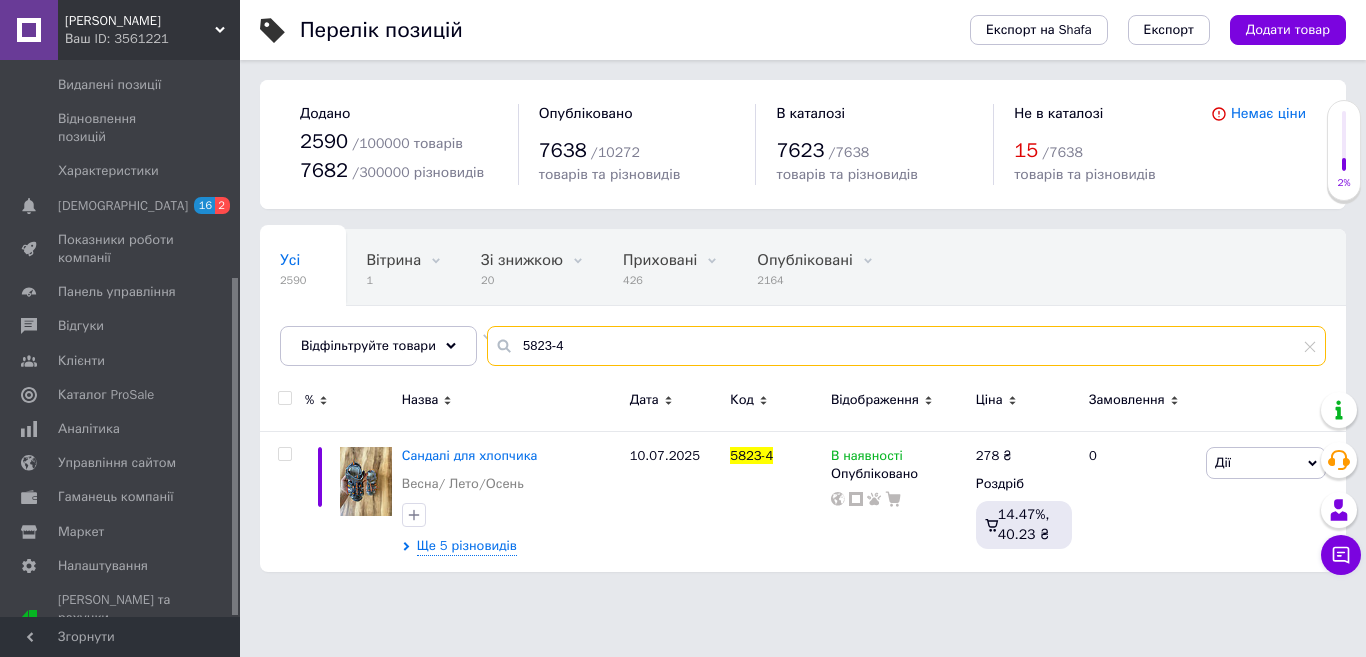click on "5823-4" at bounding box center [906, 346] 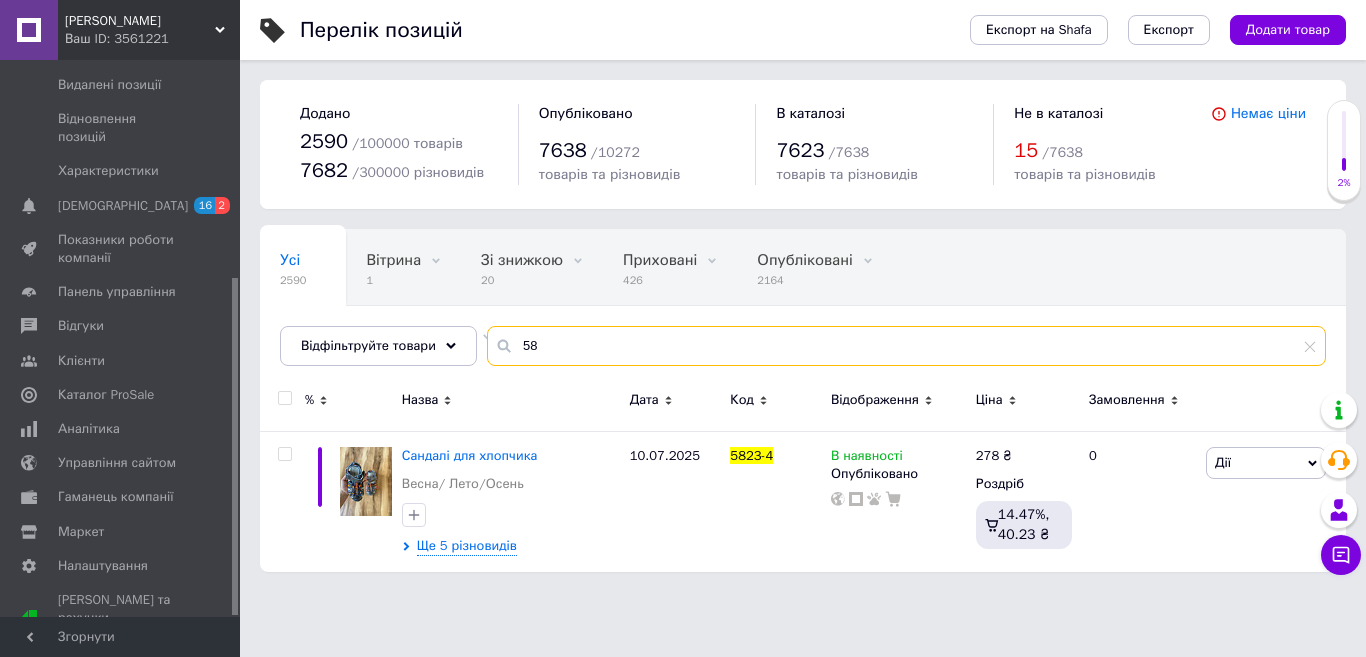 type on "5" 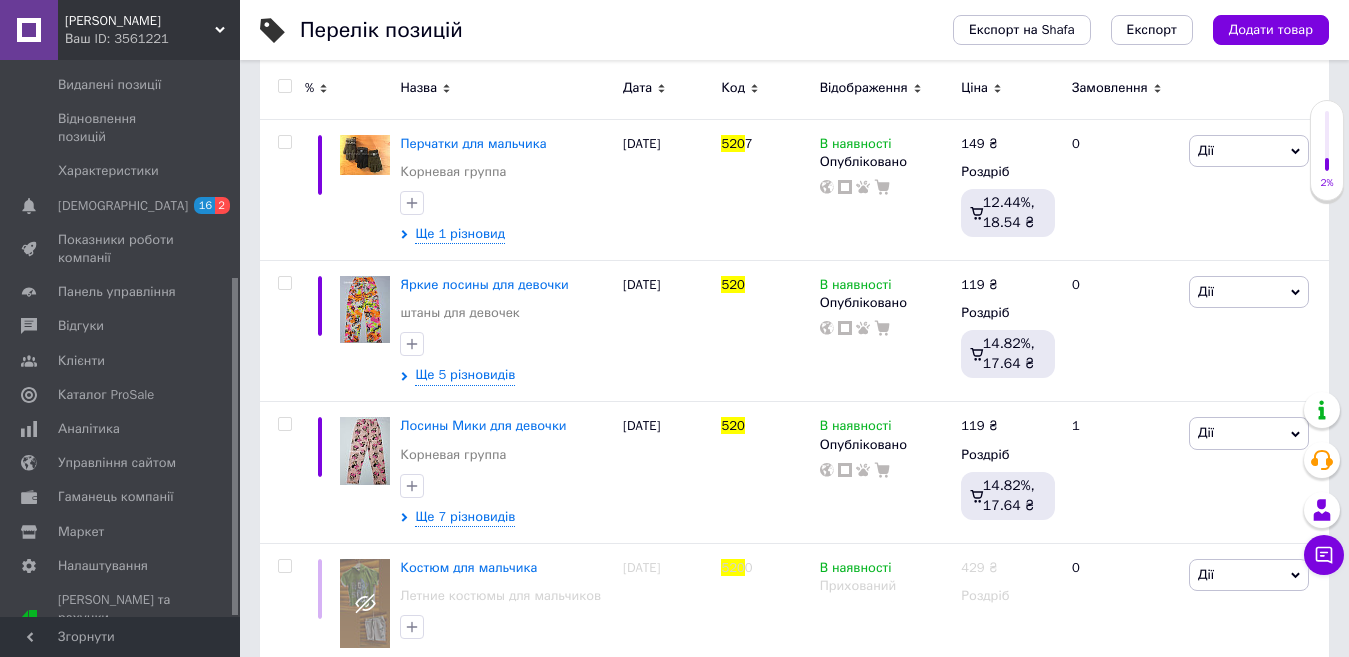 scroll, scrollTop: 400, scrollLeft: 0, axis: vertical 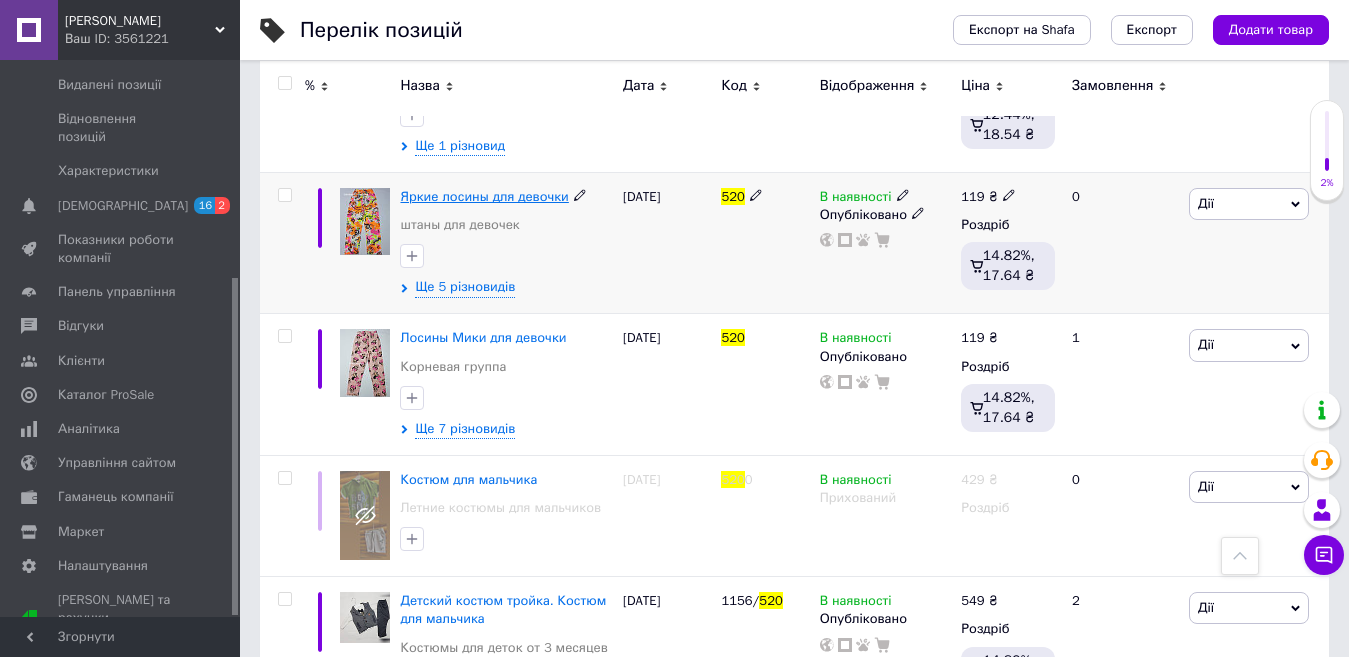 type on "520" 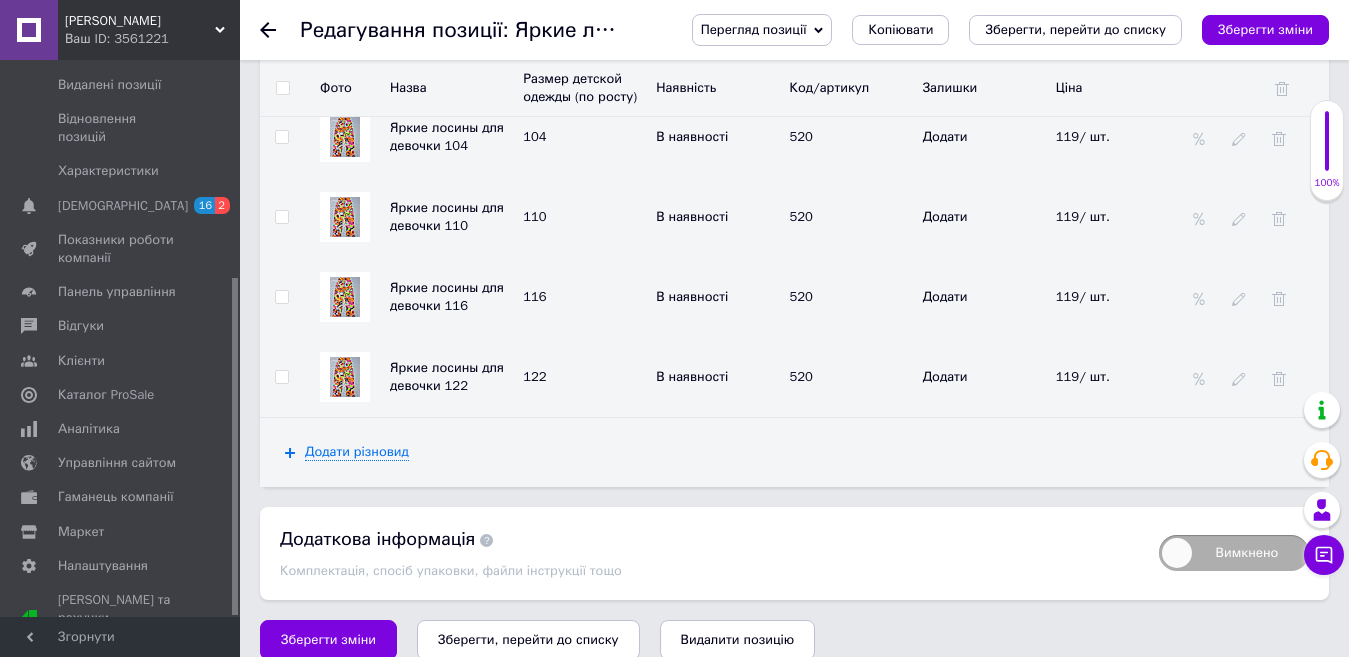 scroll, scrollTop: 2634, scrollLeft: 0, axis: vertical 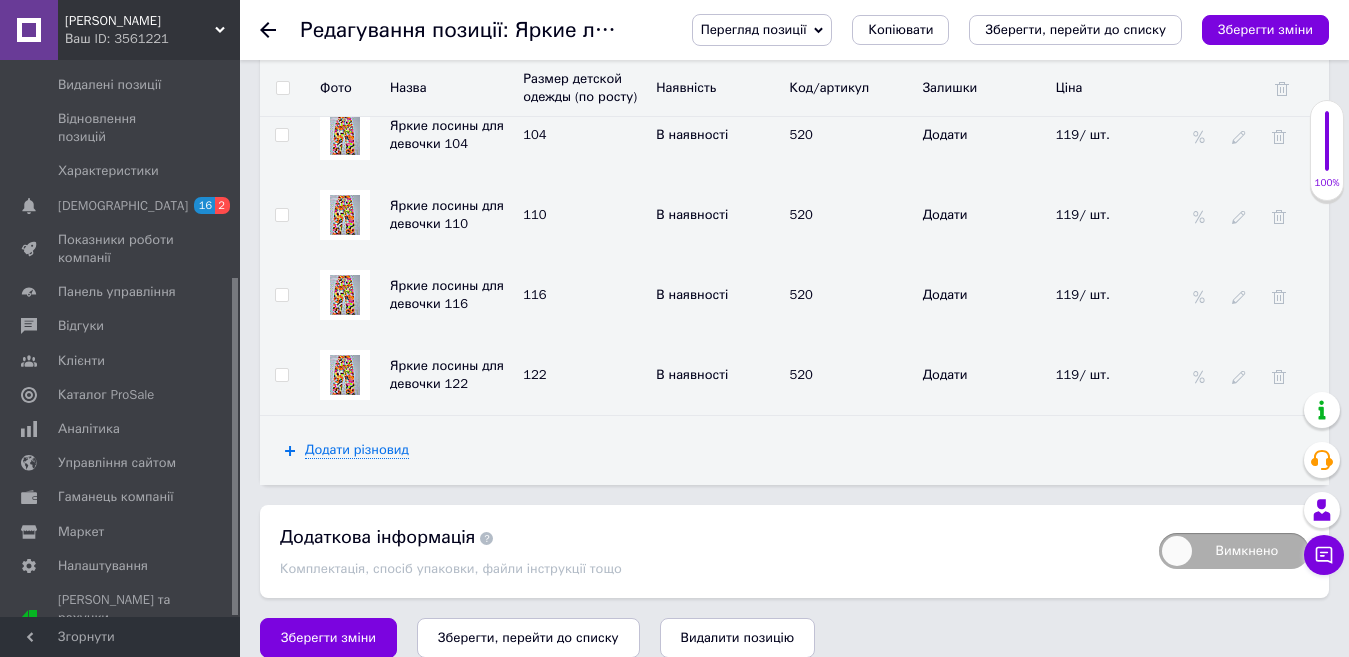 click at bounding box center [281, 375] 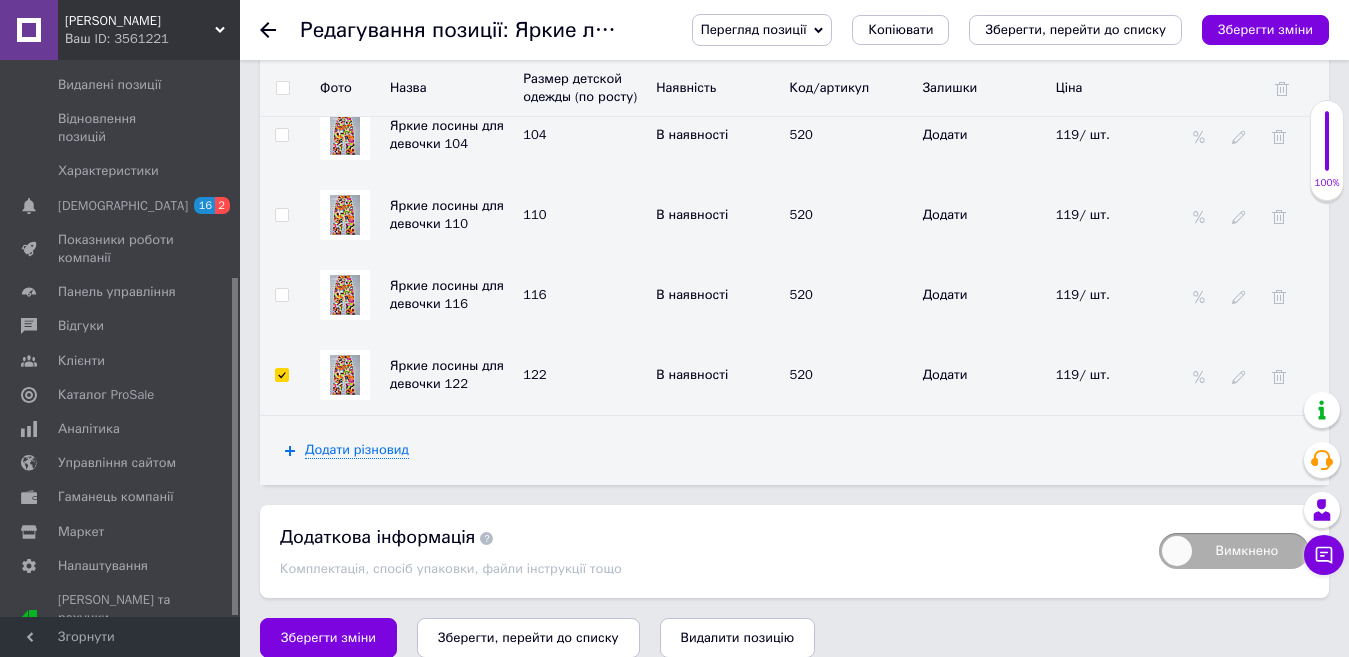 checkbox on "true" 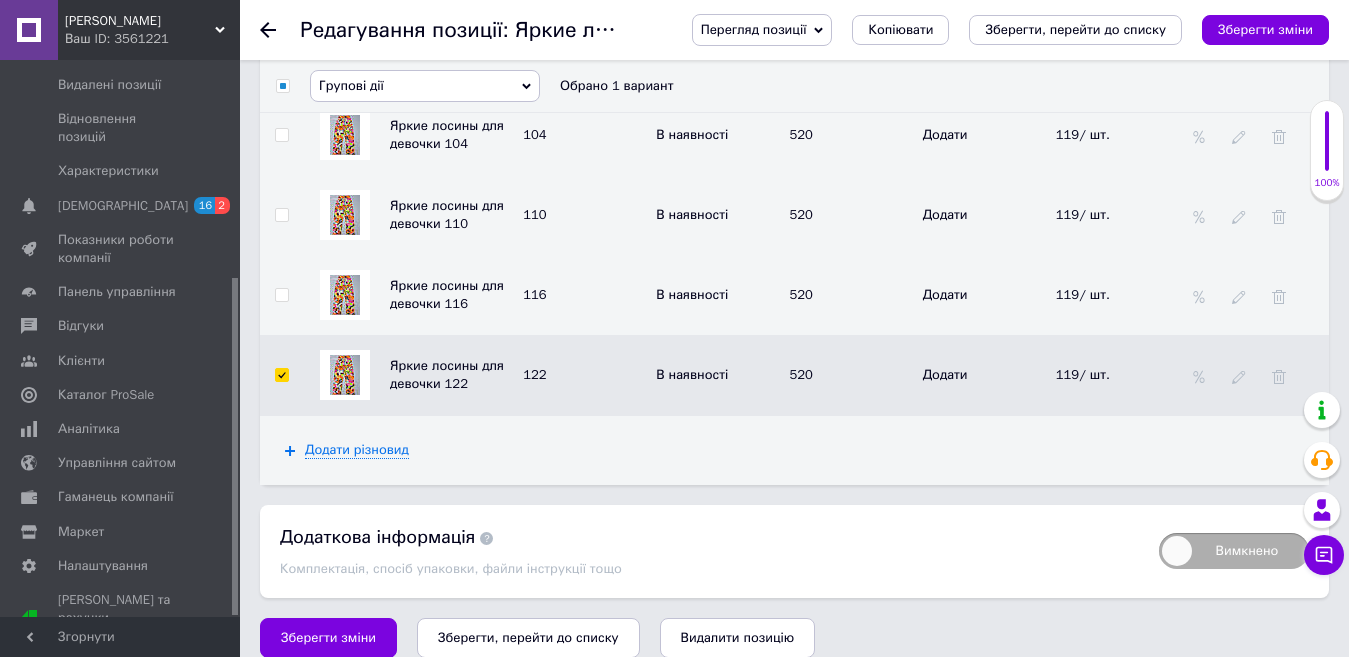 click on "Групові дії" at bounding box center [425, 86] 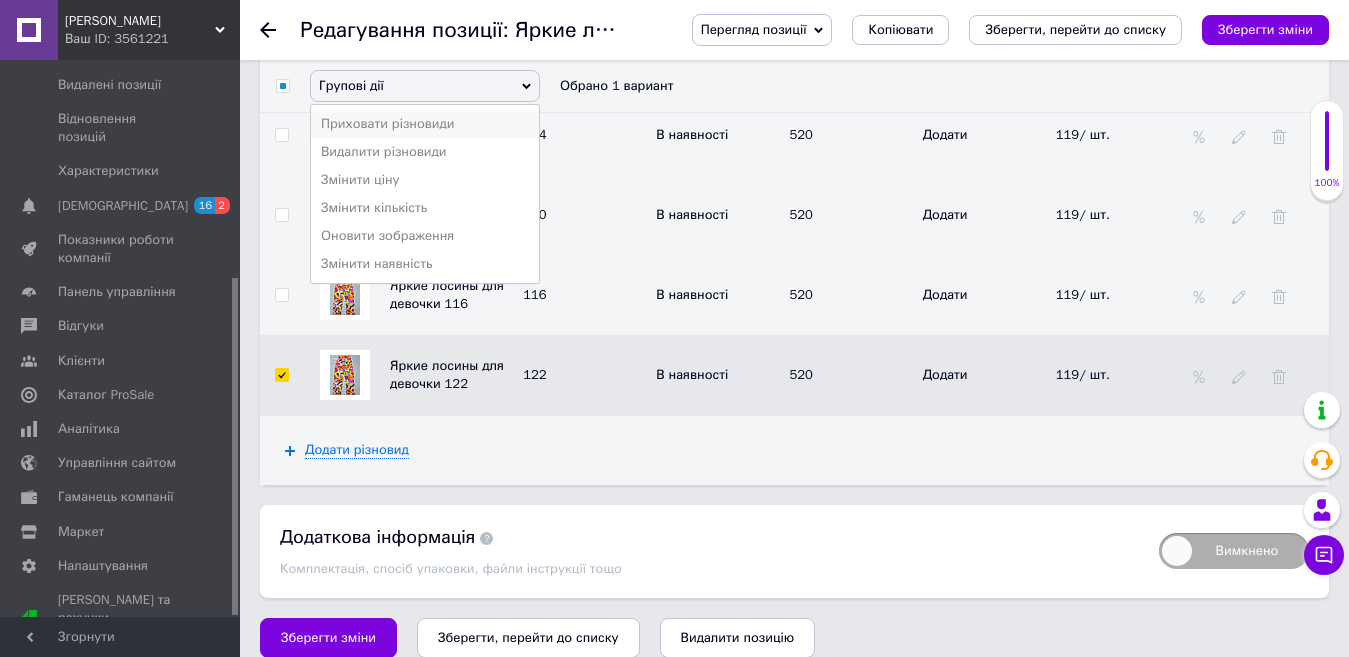 click on "Приховати різновиди" at bounding box center (425, 124) 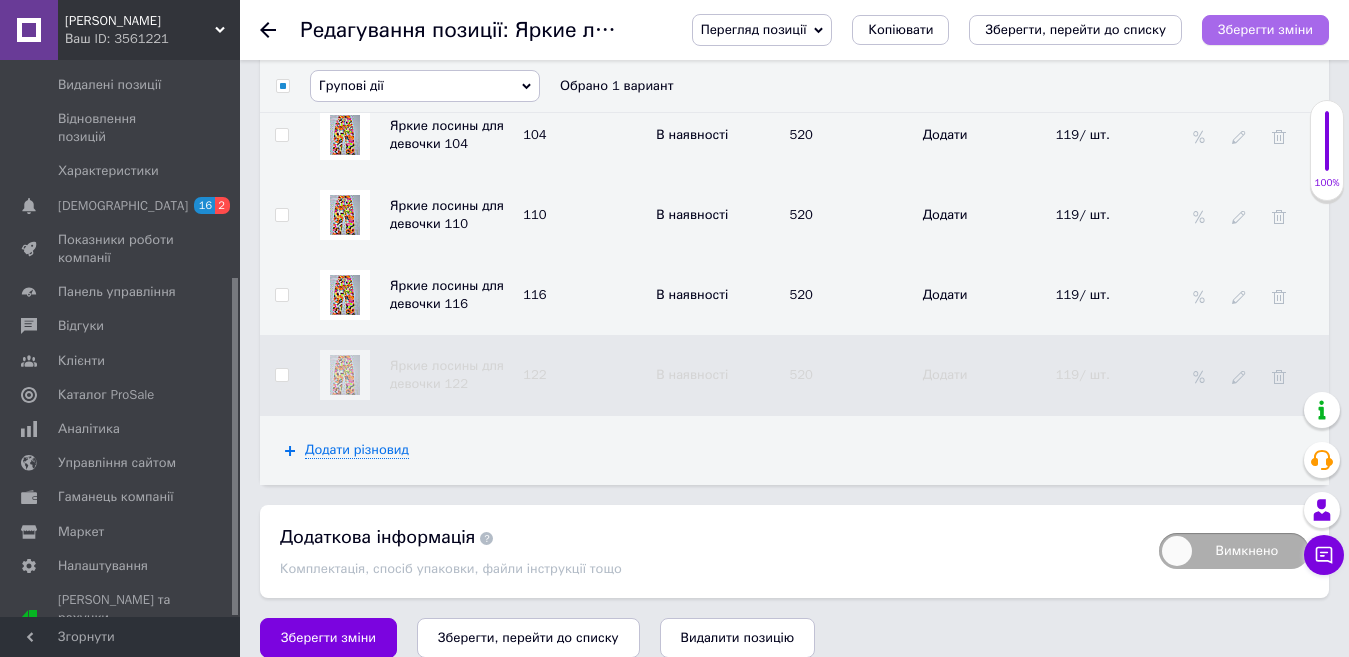 checkbox on "false" 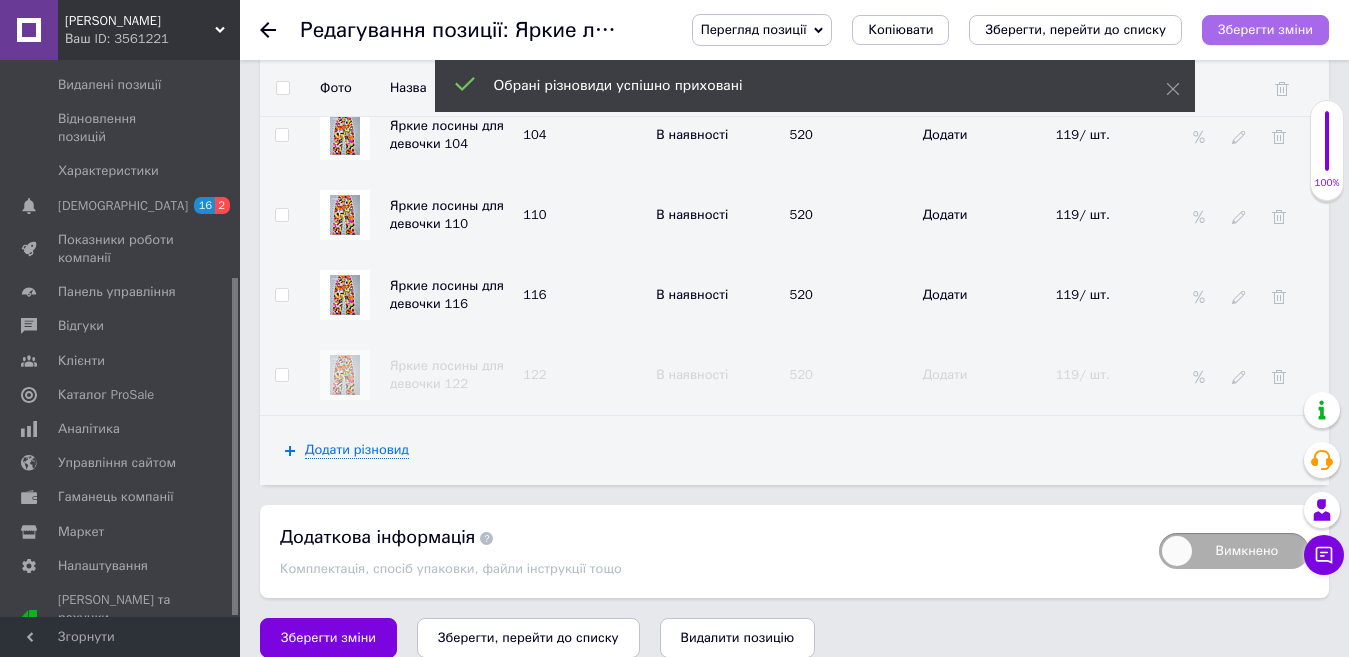 click on "Зберегти зміни" at bounding box center (1265, 29) 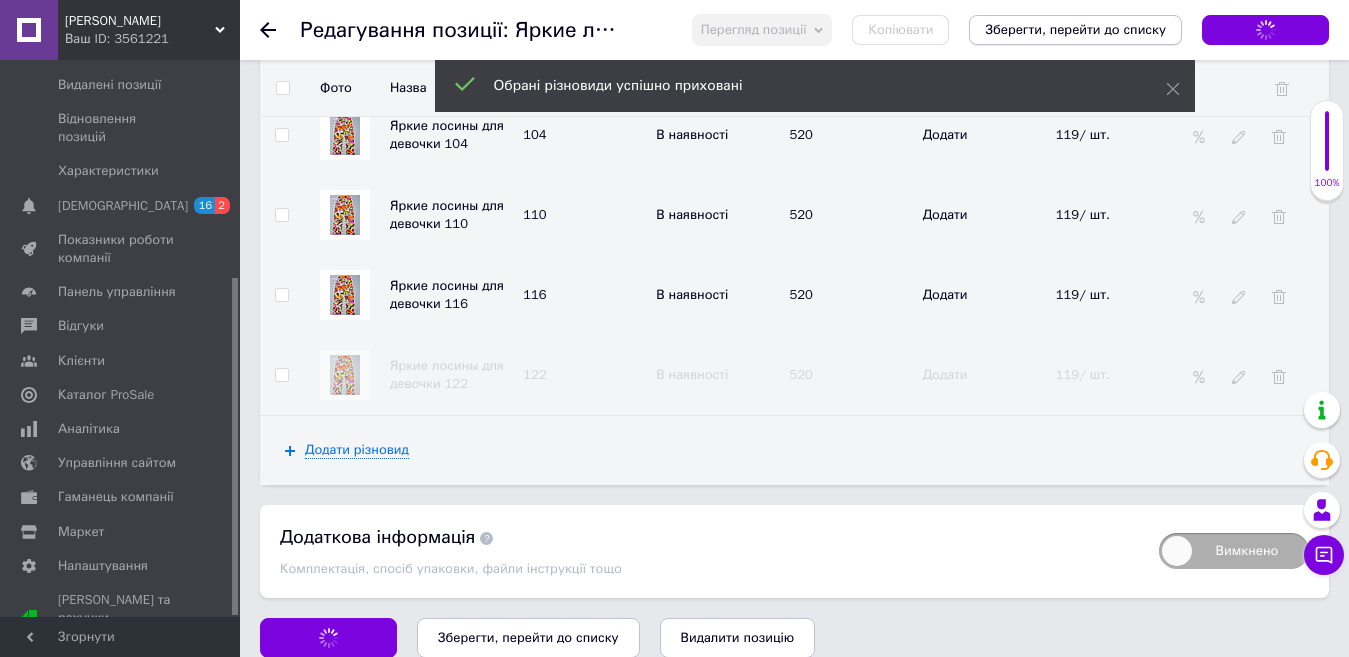 click on "Зберегти, перейти до списку" at bounding box center [1075, 30] 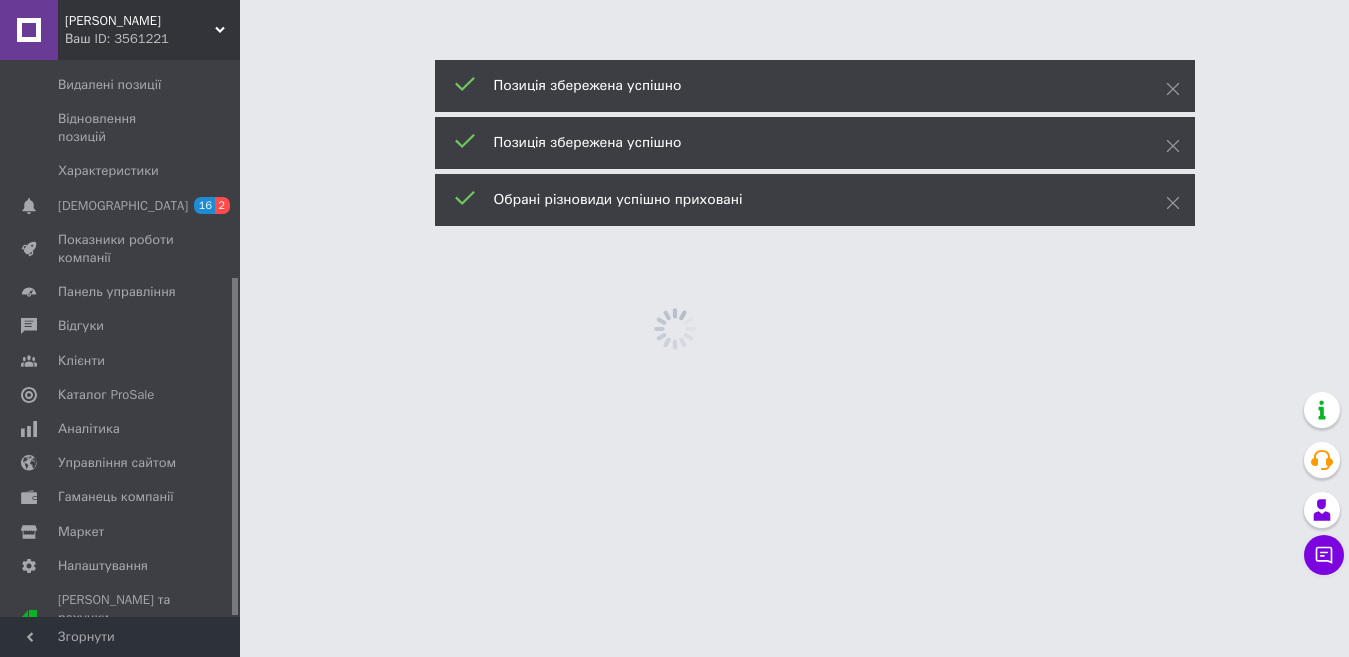 scroll, scrollTop: 0, scrollLeft: 0, axis: both 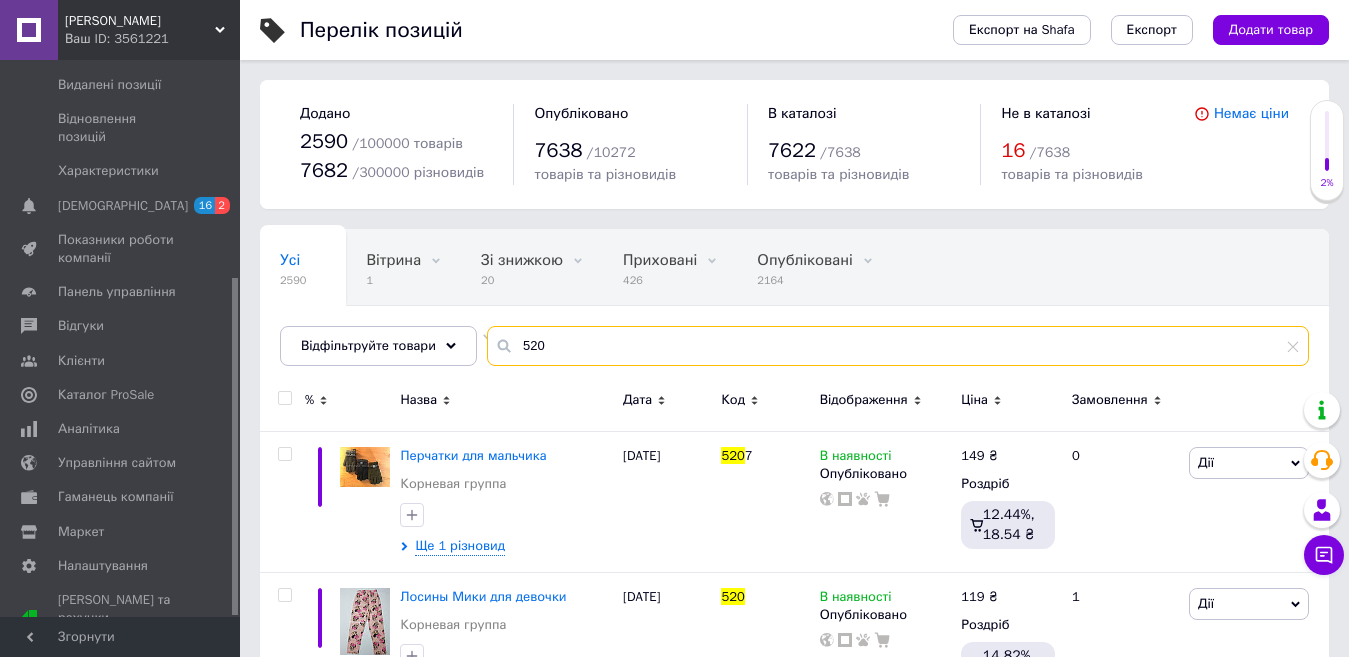 click on "520" at bounding box center (898, 346) 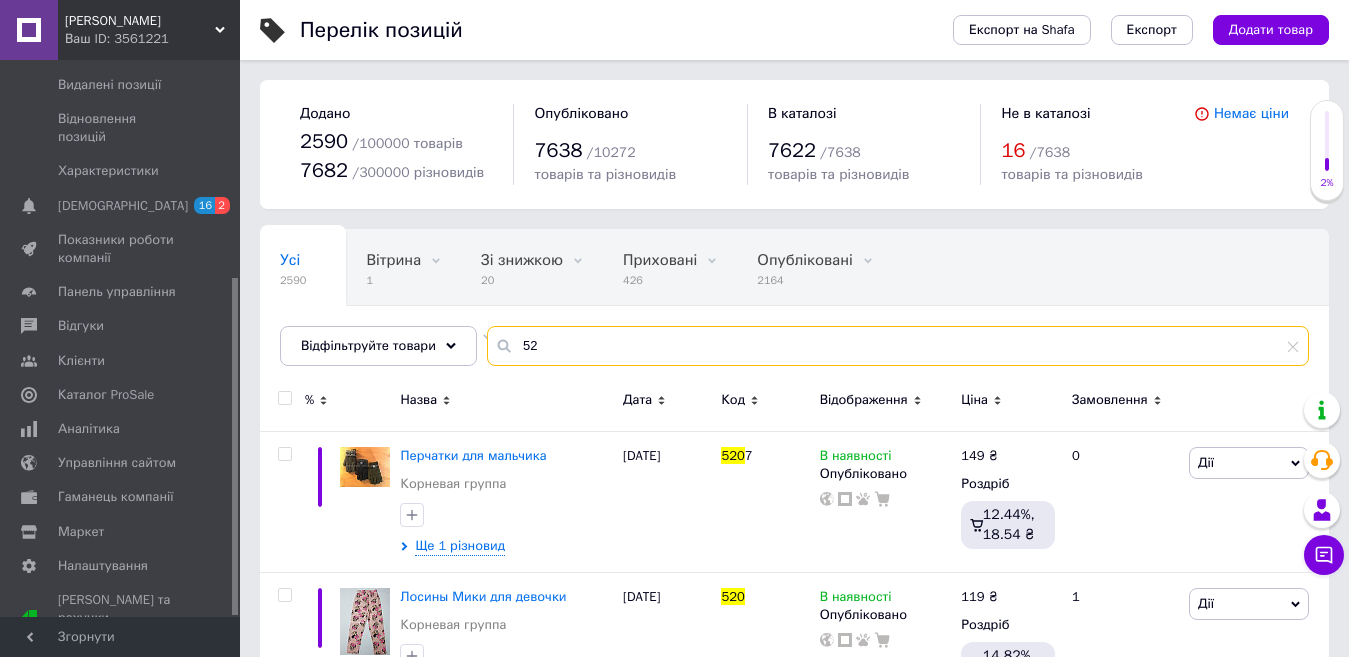 type on "5" 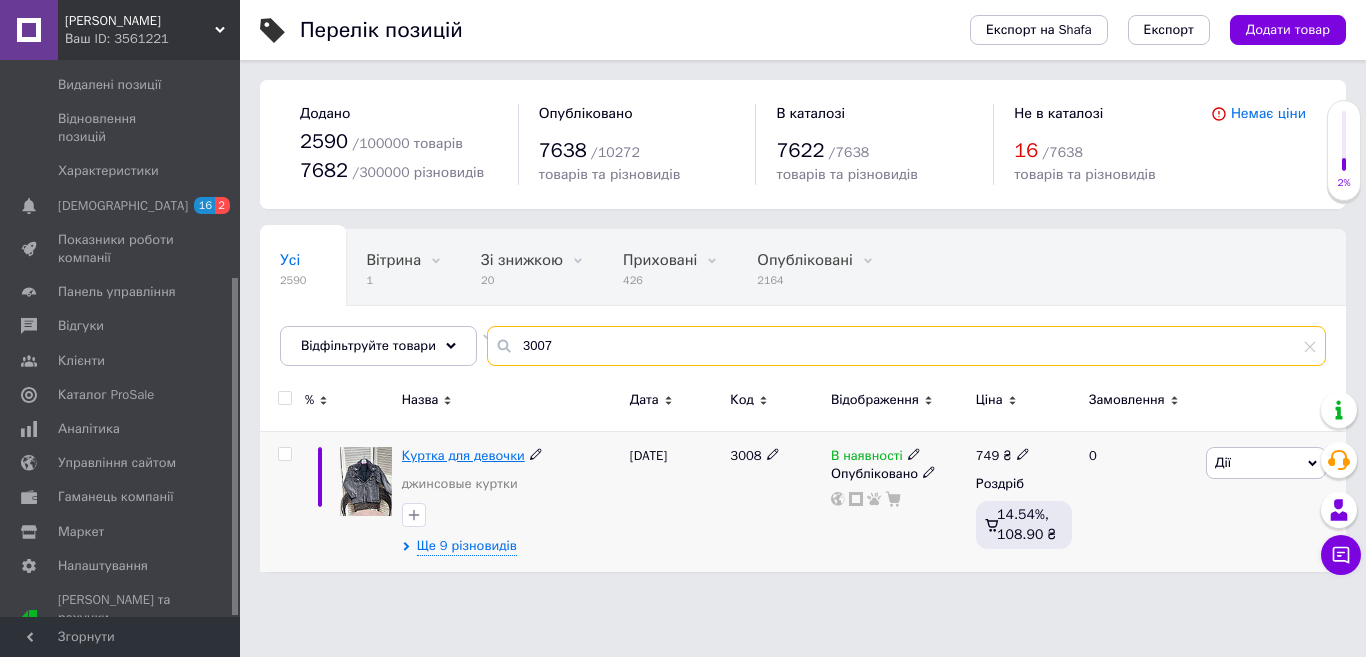type on "3007" 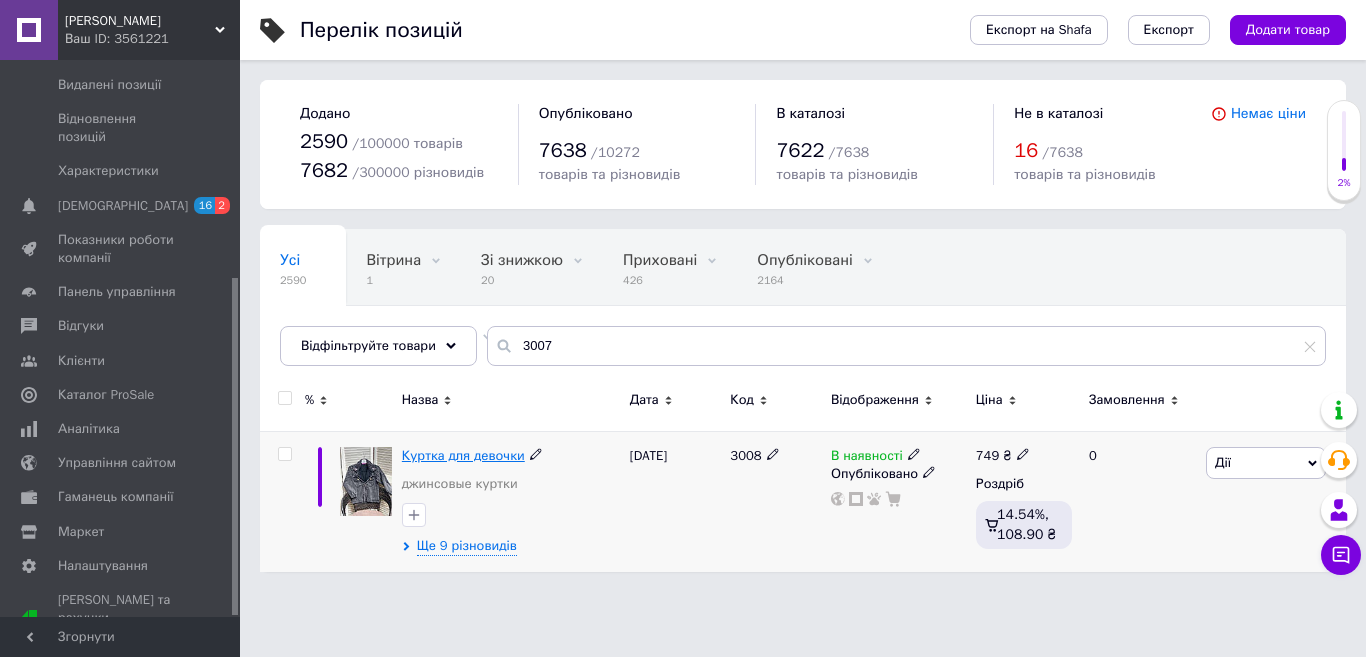 click on "Куртка для девочки" at bounding box center [463, 455] 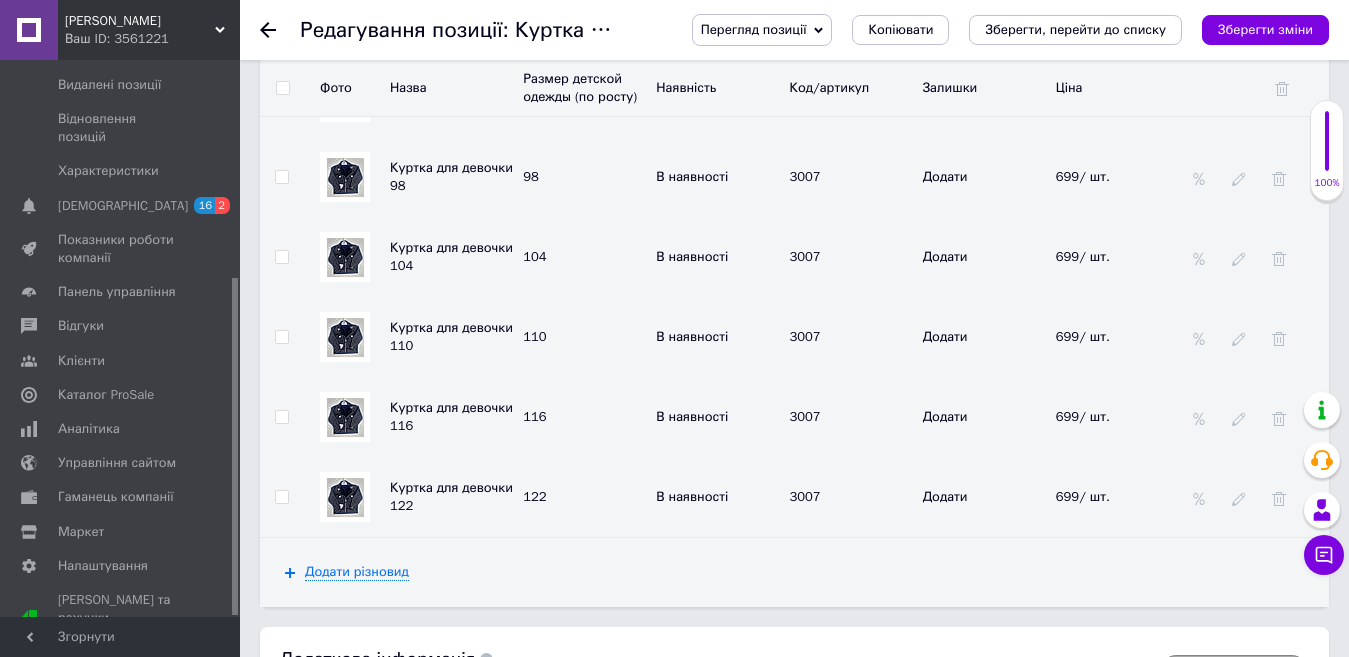 scroll, scrollTop: 2823, scrollLeft: 0, axis: vertical 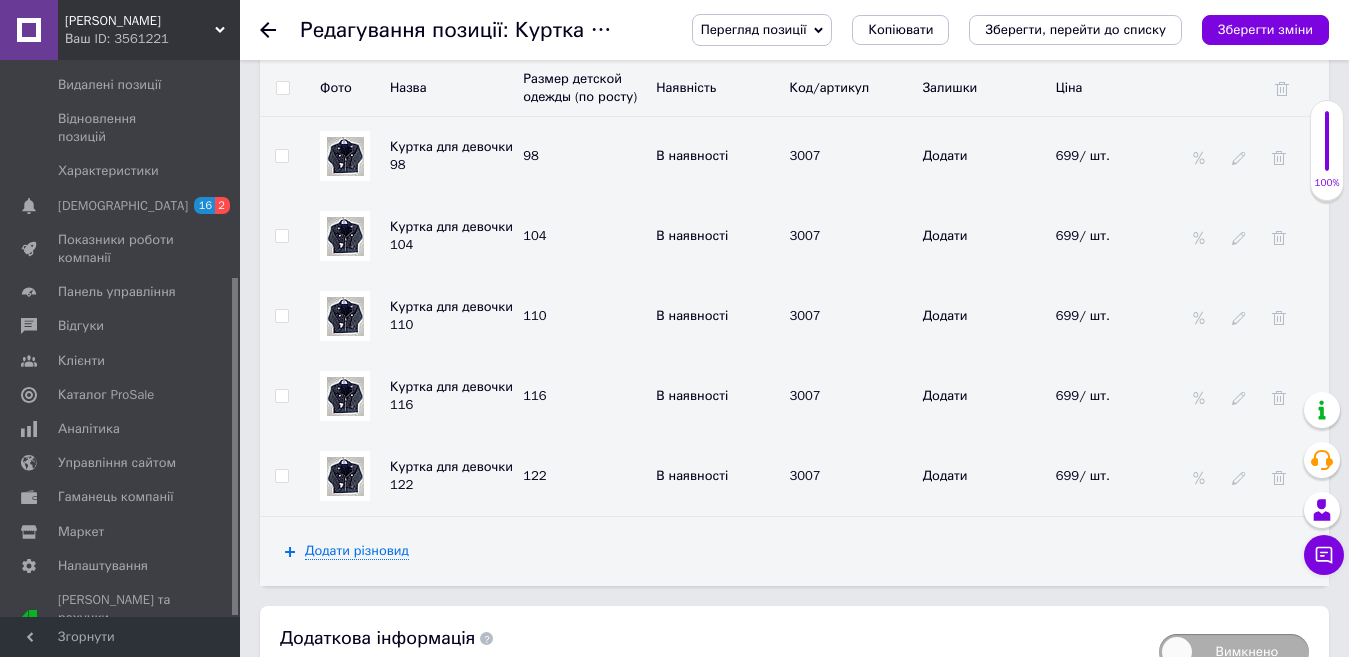 click at bounding box center (282, 476) 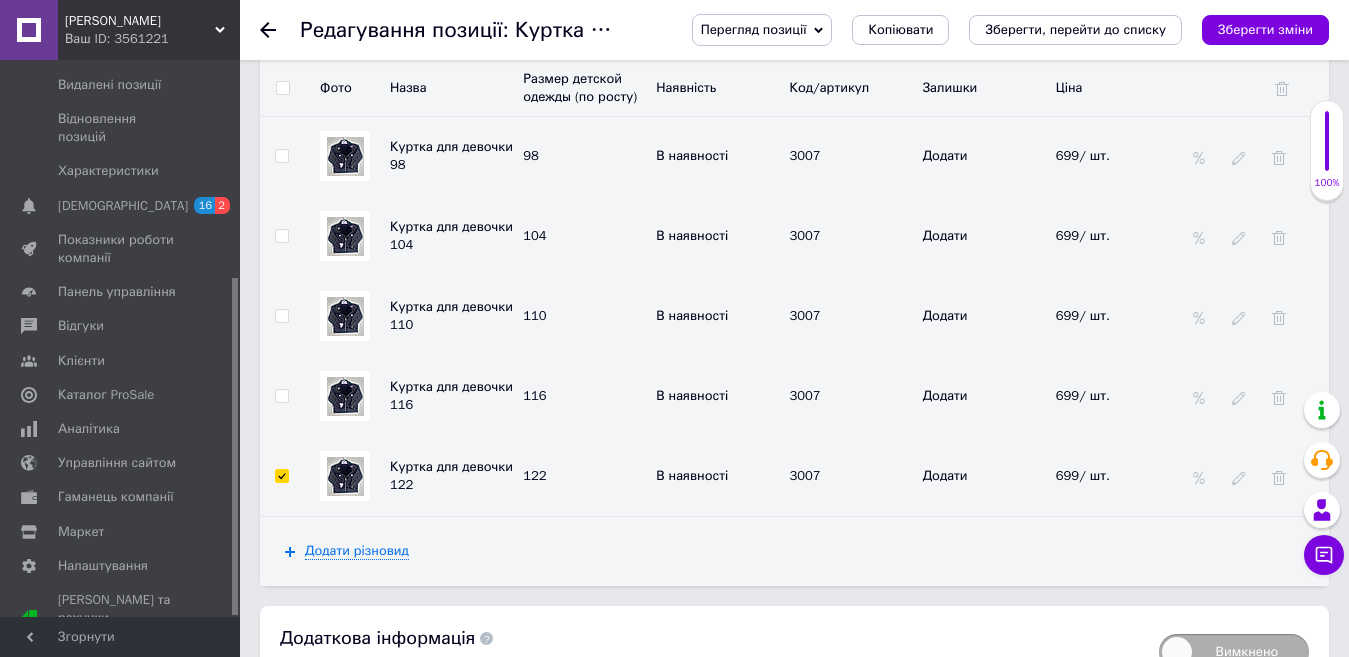 checkbox on "true" 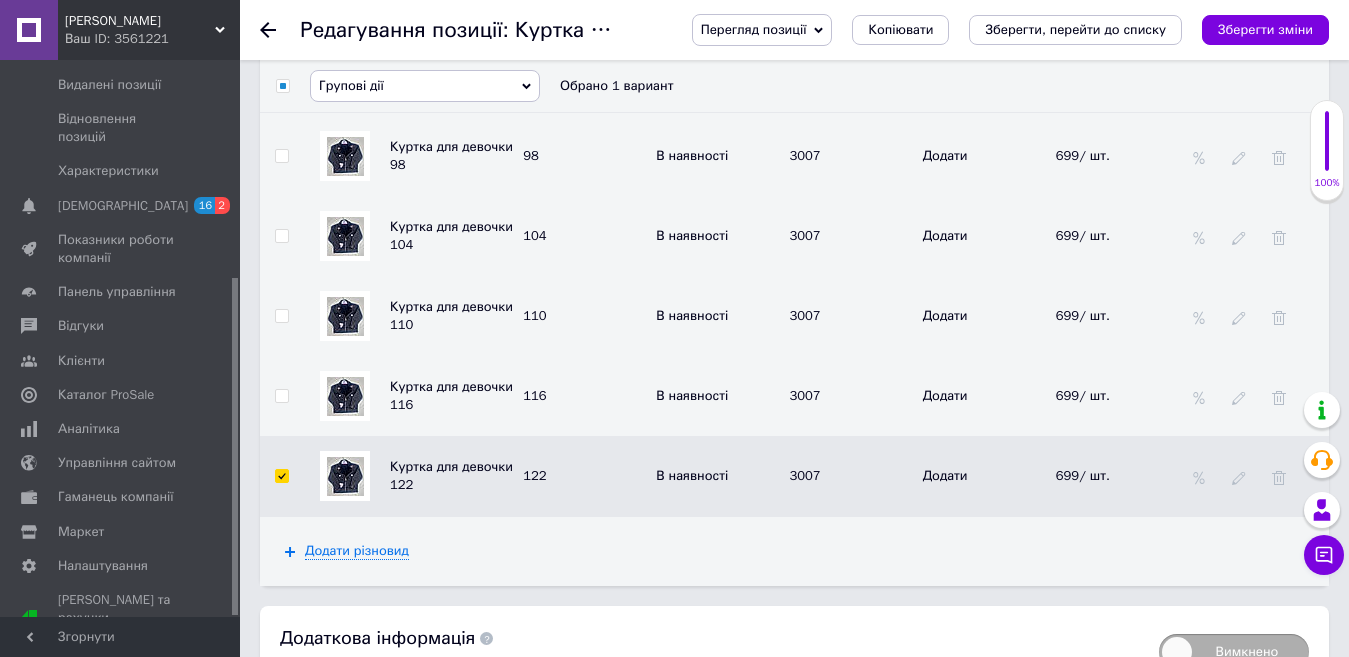 click on "Групові дії" at bounding box center (425, 86) 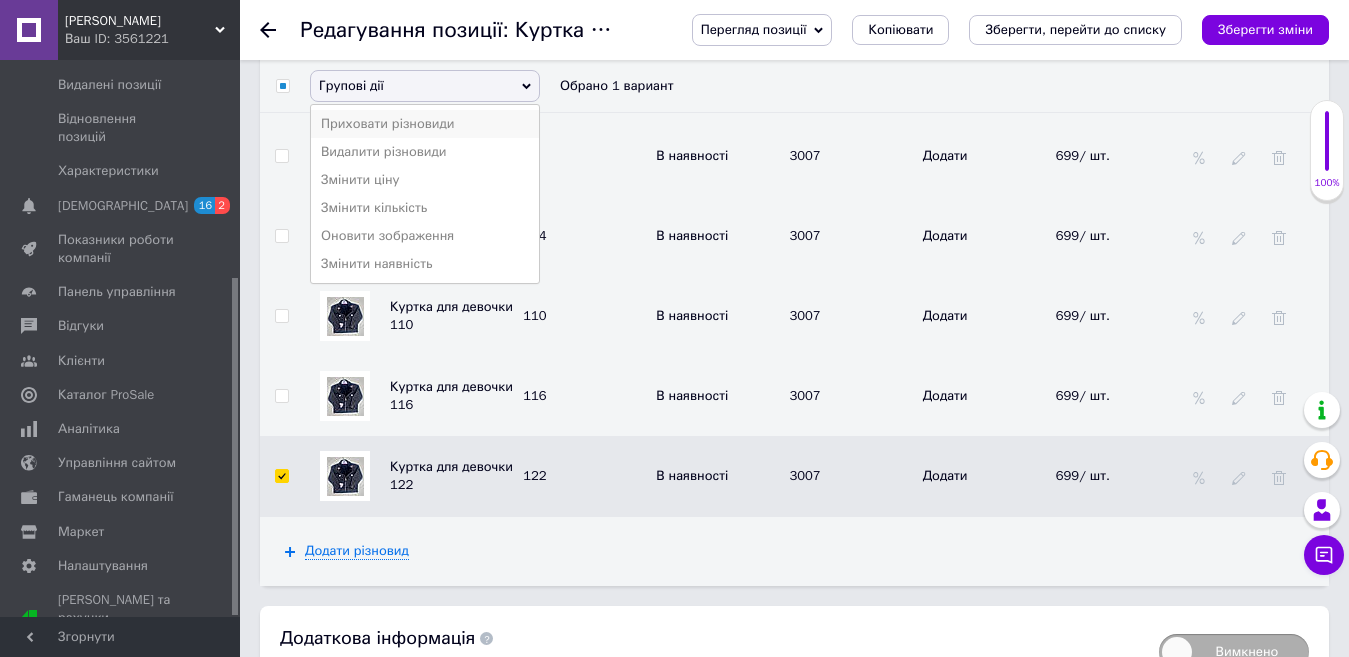 click on "Приховати різновиди" at bounding box center (425, 124) 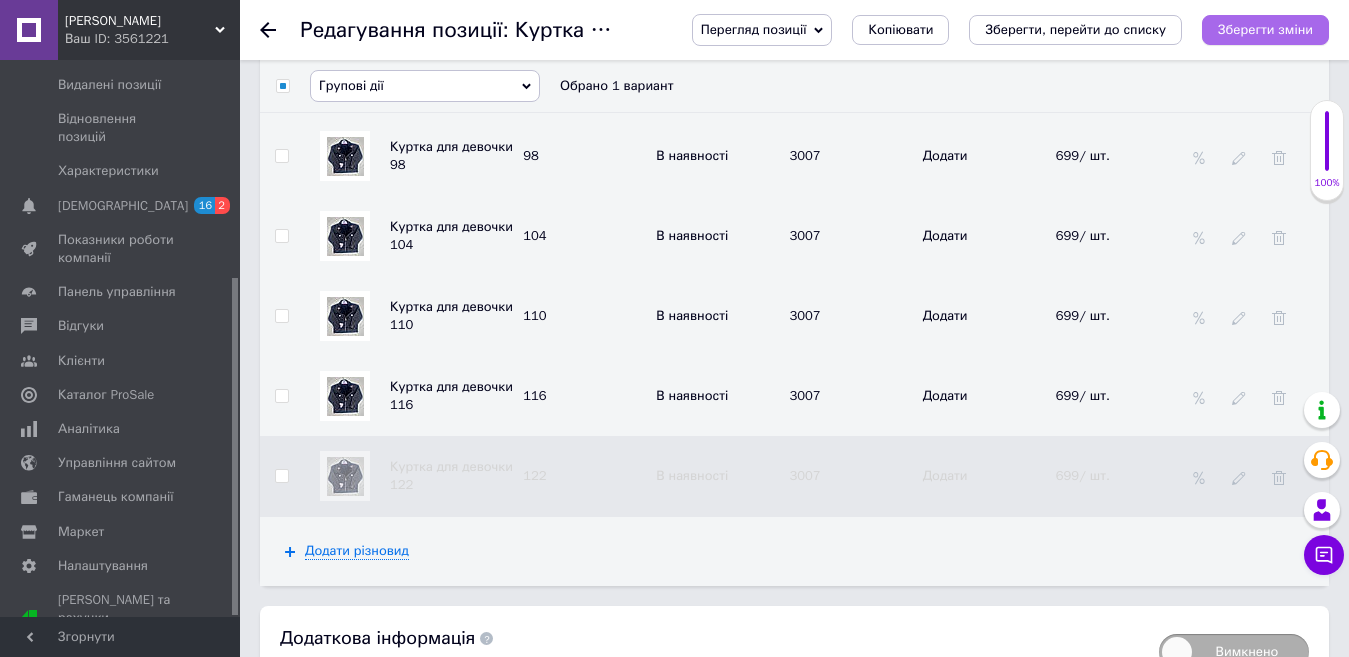 checkbox on "false" 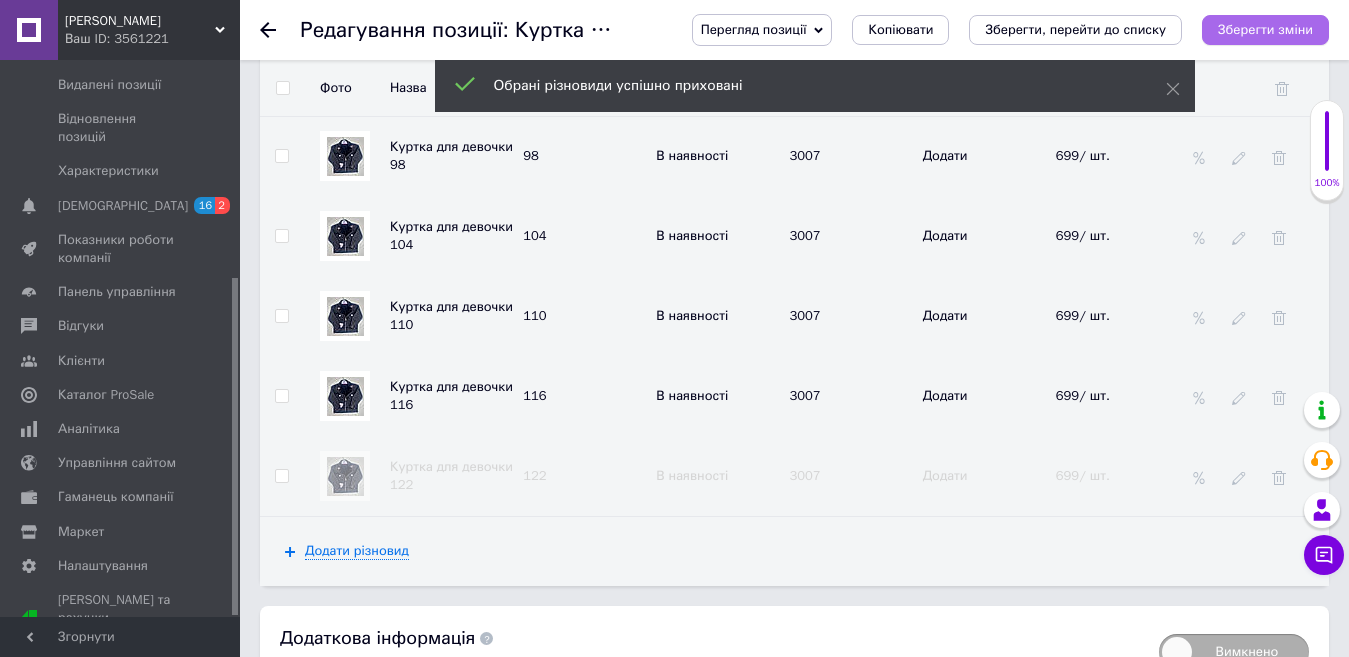 click on "Зберегти зміни" at bounding box center [1265, 29] 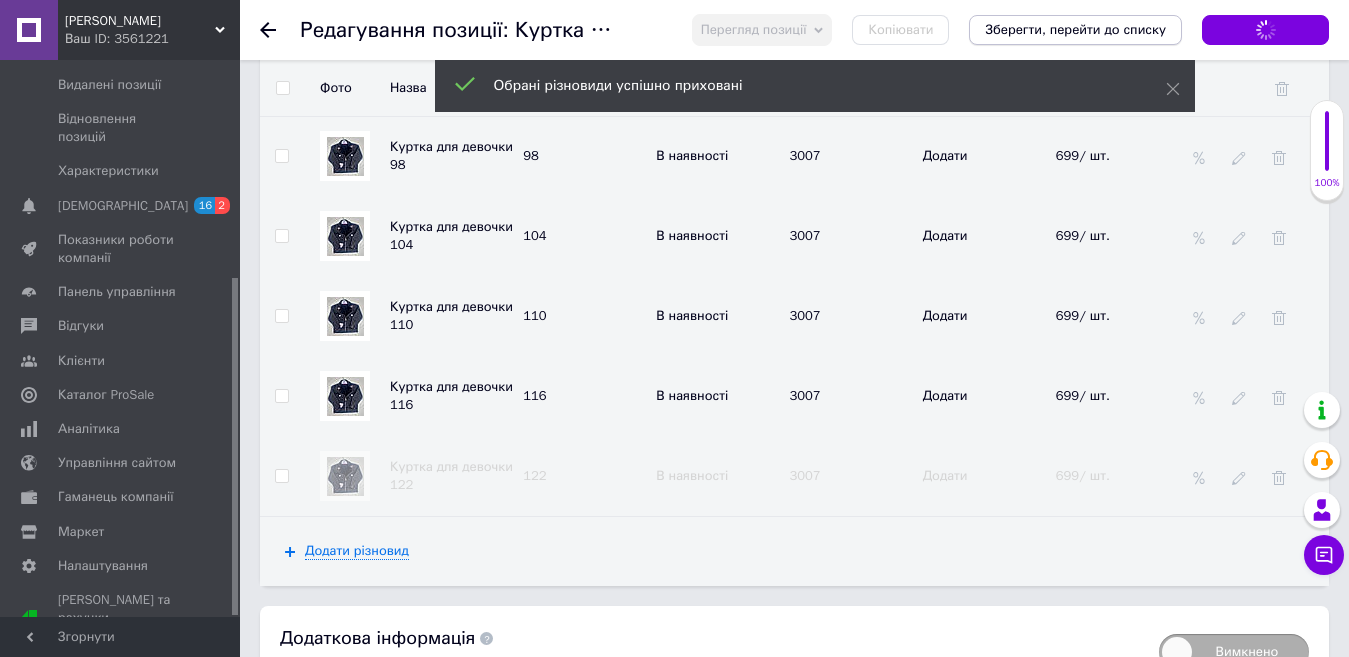 click on "Зберегти, перейти до списку" at bounding box center (1075, 29) 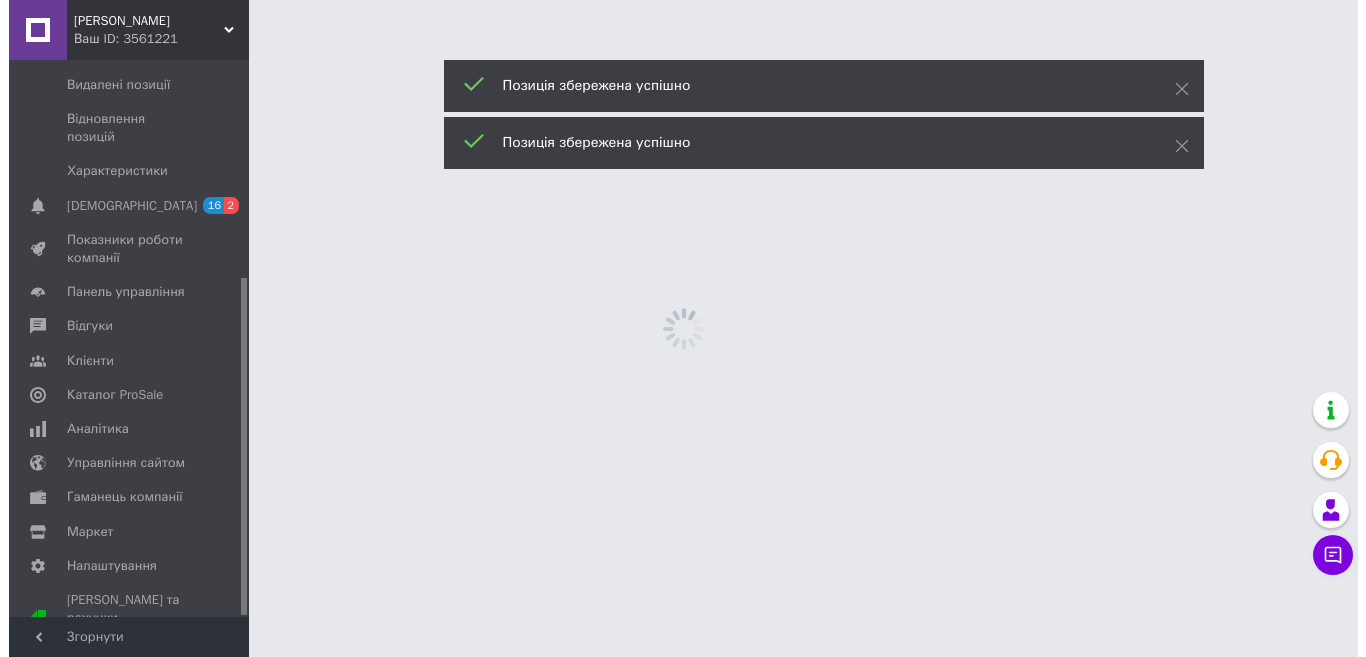 scroll, scrollTop: 0, scrollLeft: 0, axis: both 